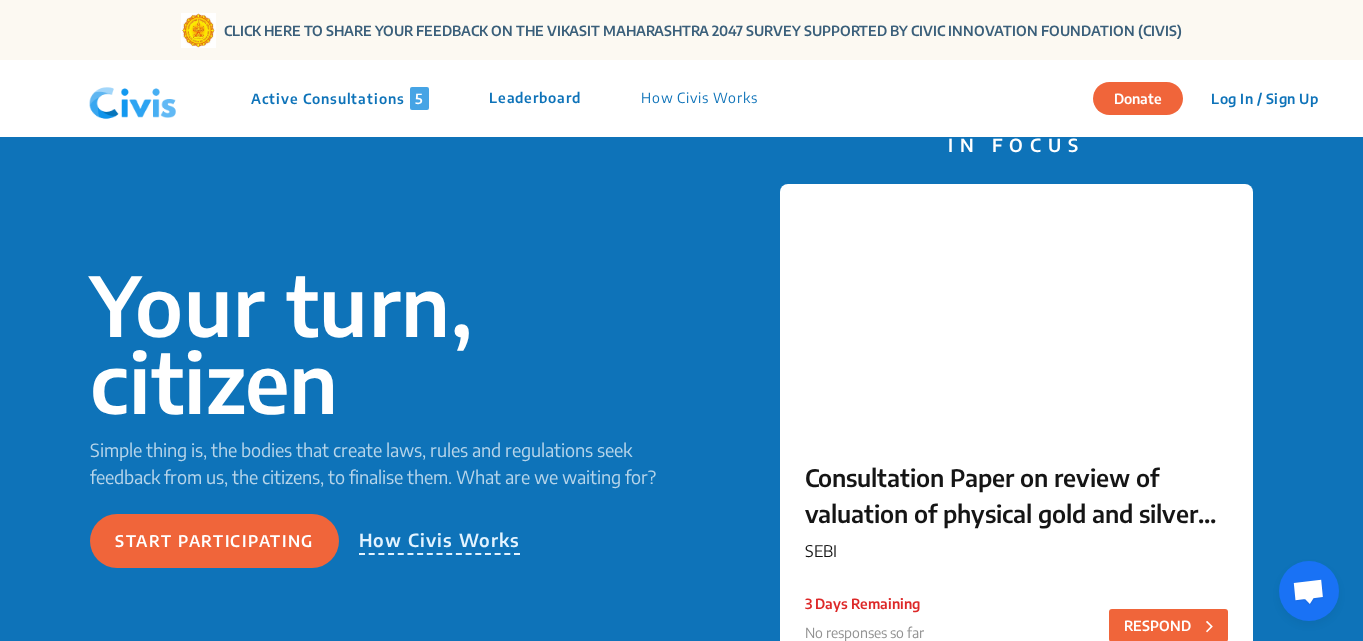 scroll, scrollTop: 100, scrollLeft: 0, axis: vertical 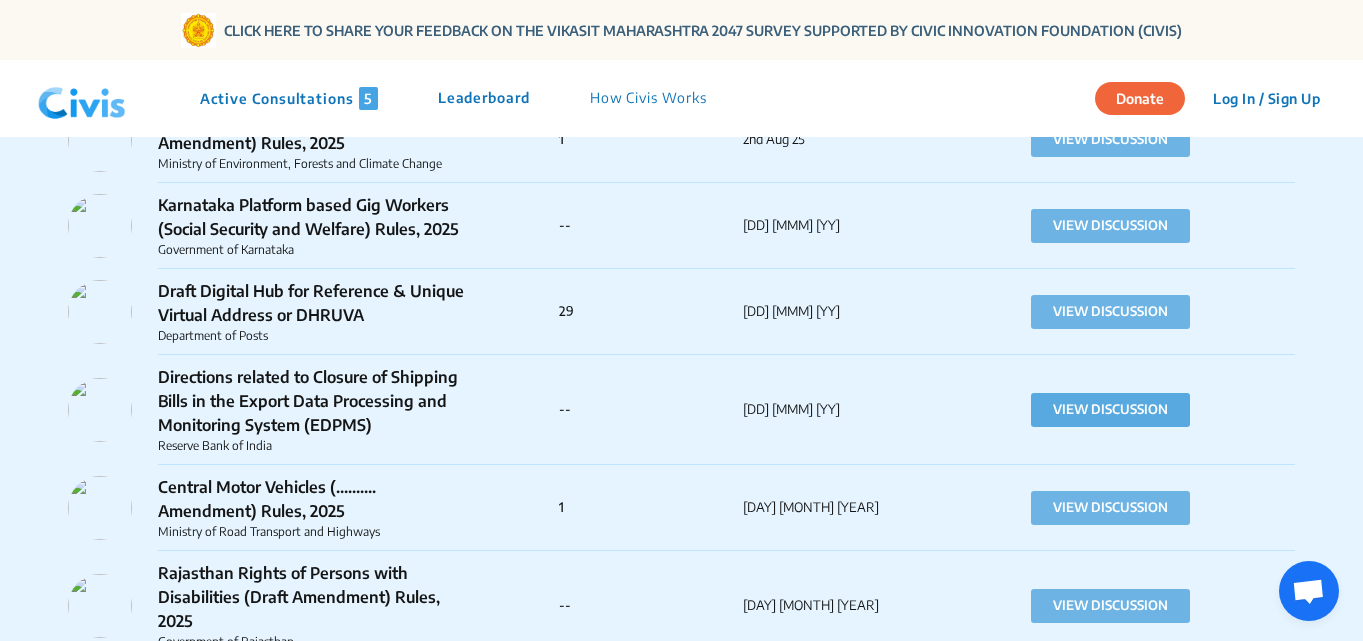click on "VIEW DISCUSSION" 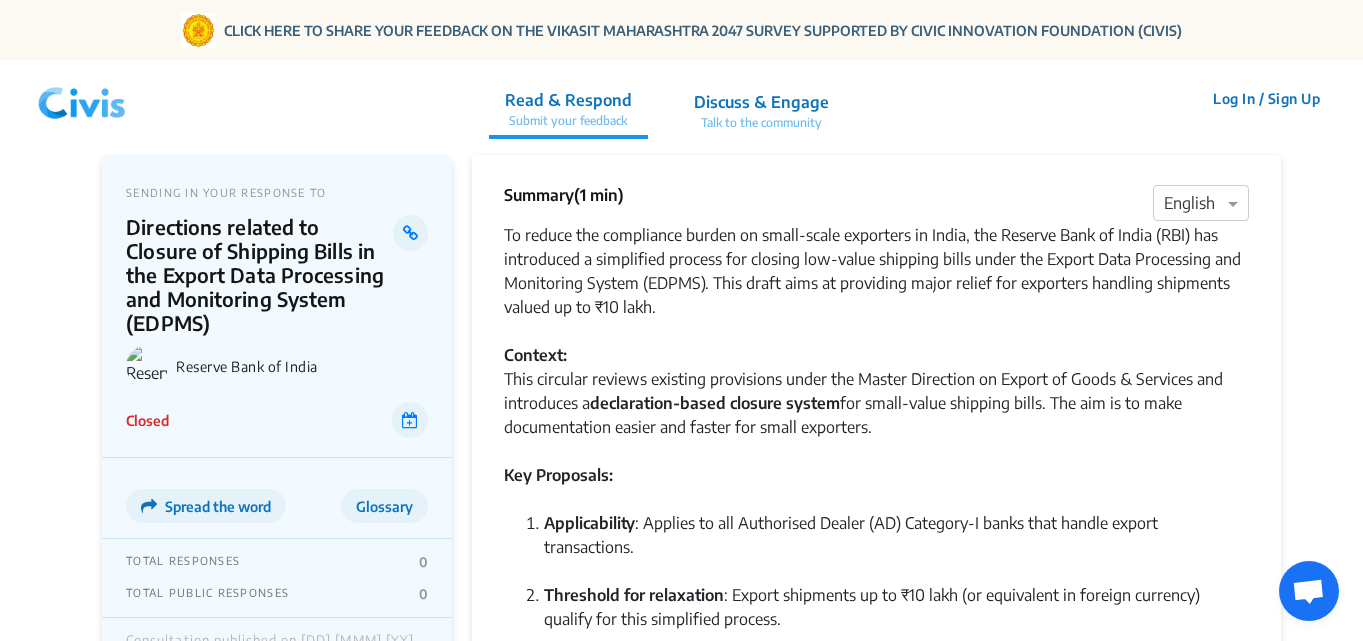 click 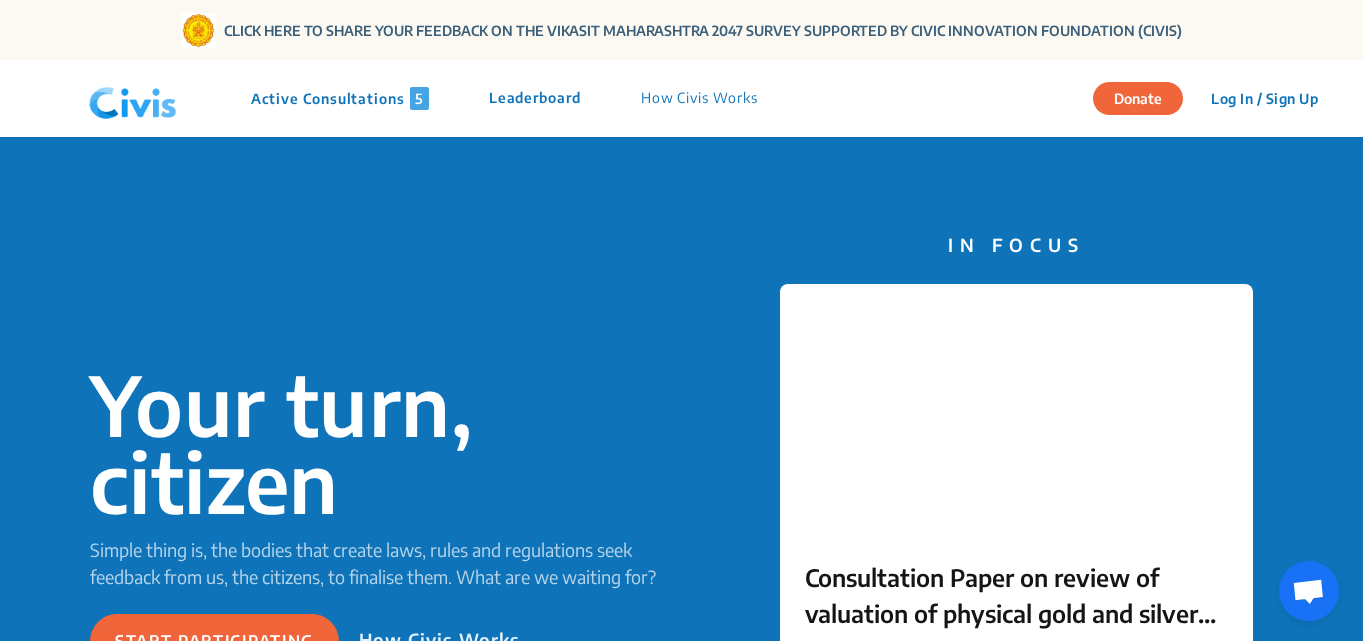 click on "Active Consultations  5" 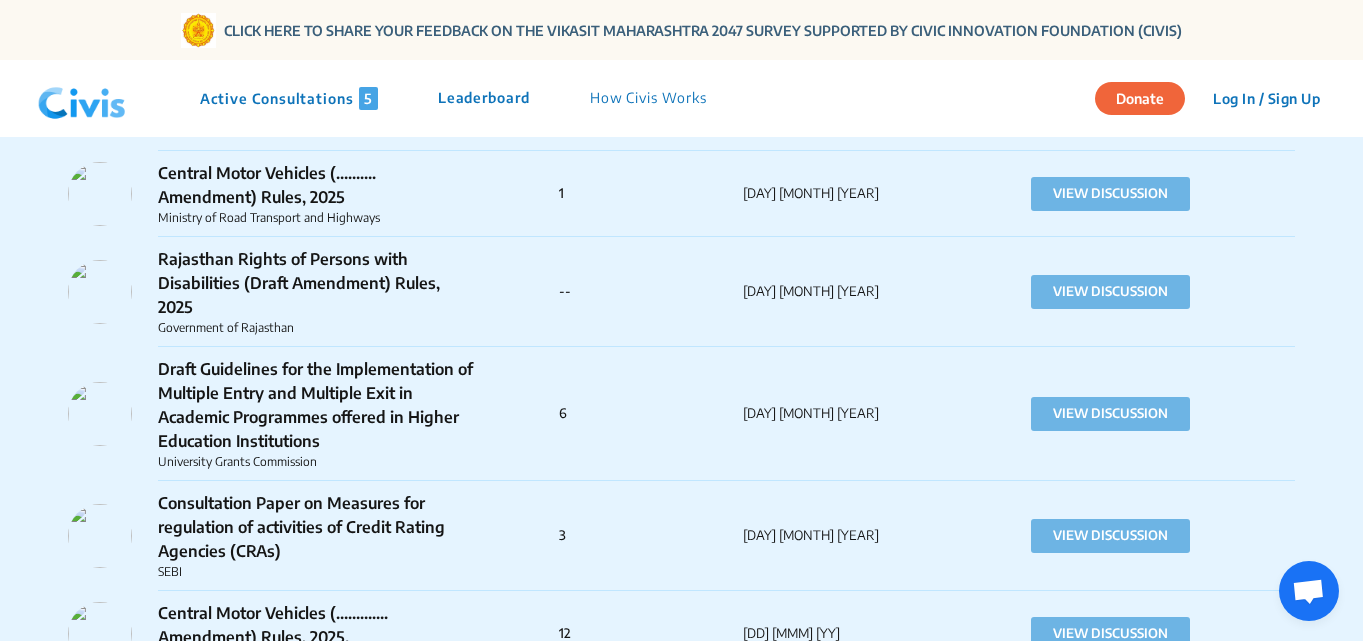 scroll, scrollTop: 1900, scrollLeft: 0, axis: vertical 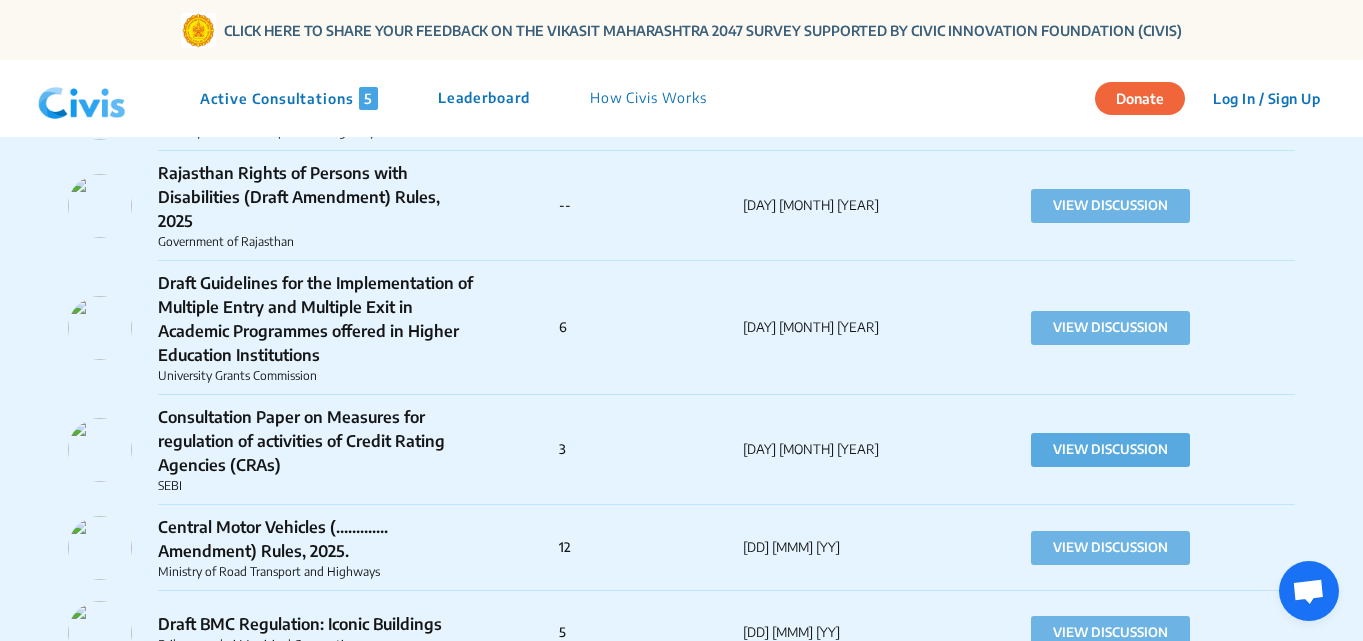 click on "VIEW DISCUSSION" 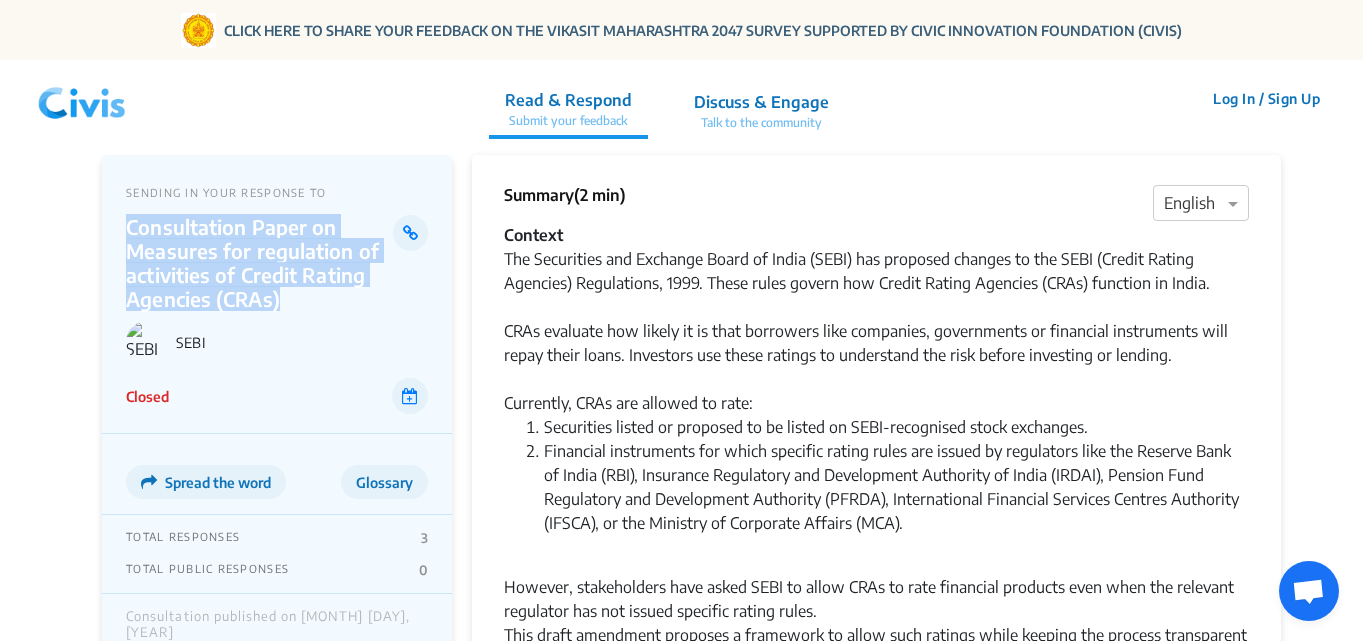 drag, startPoint x: 128, startPoint y: 229, endPoint x: 292, endPoint y: 293, distance: 176.04546 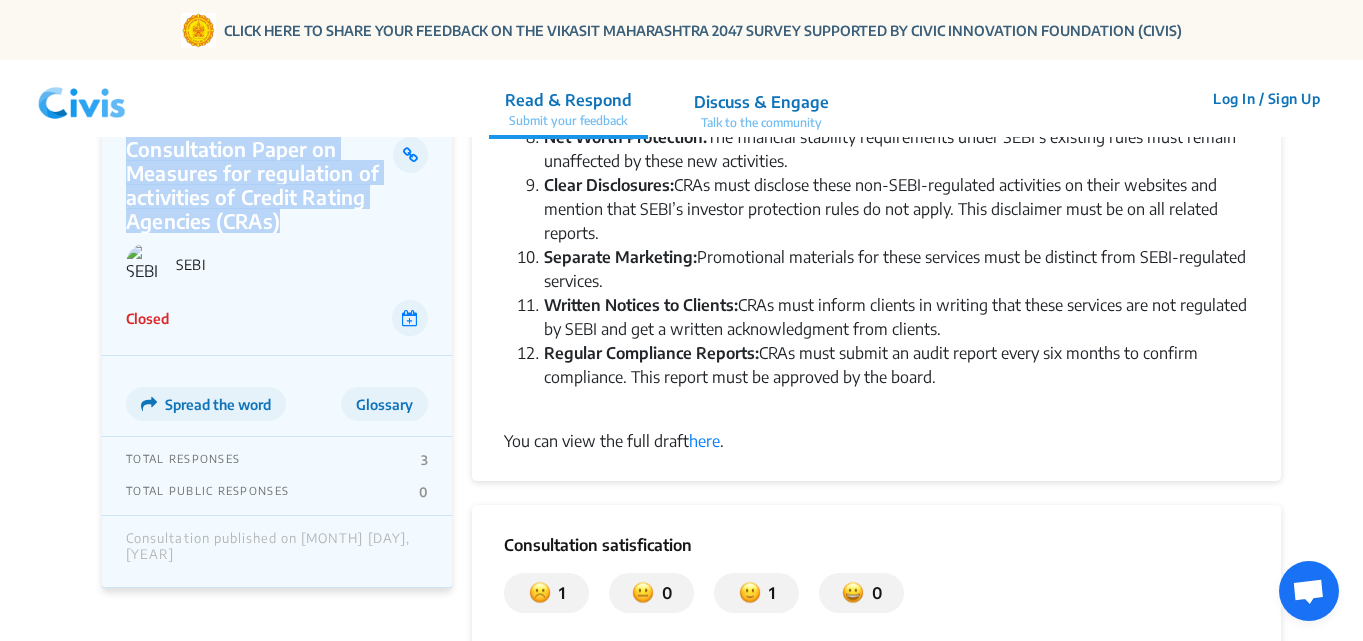 scroll, scrollTop: 1100, scrollLeft: 0, axis: vertical 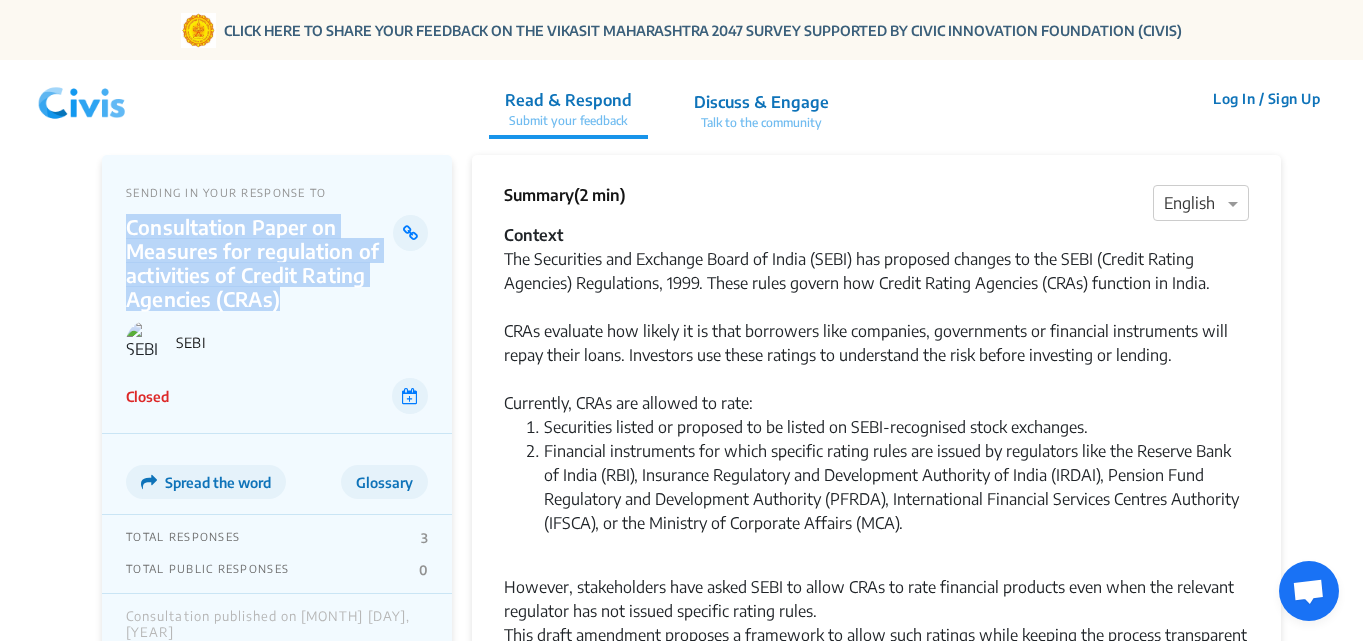 drag, startPoint x: 956, startPoint y: 374, endPoint x: 506, endPoint y: 237, distance: 470.3924 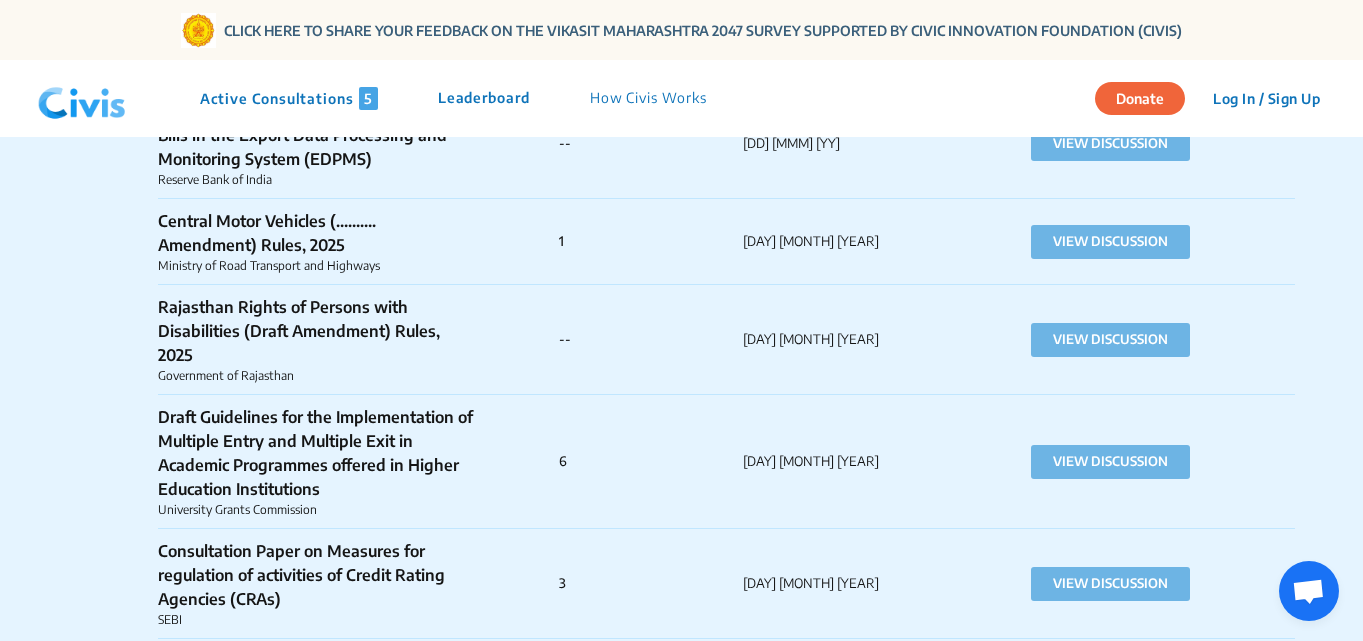 scroll, scrollTop: 1800, scrollLeft: 0, axis: vertical 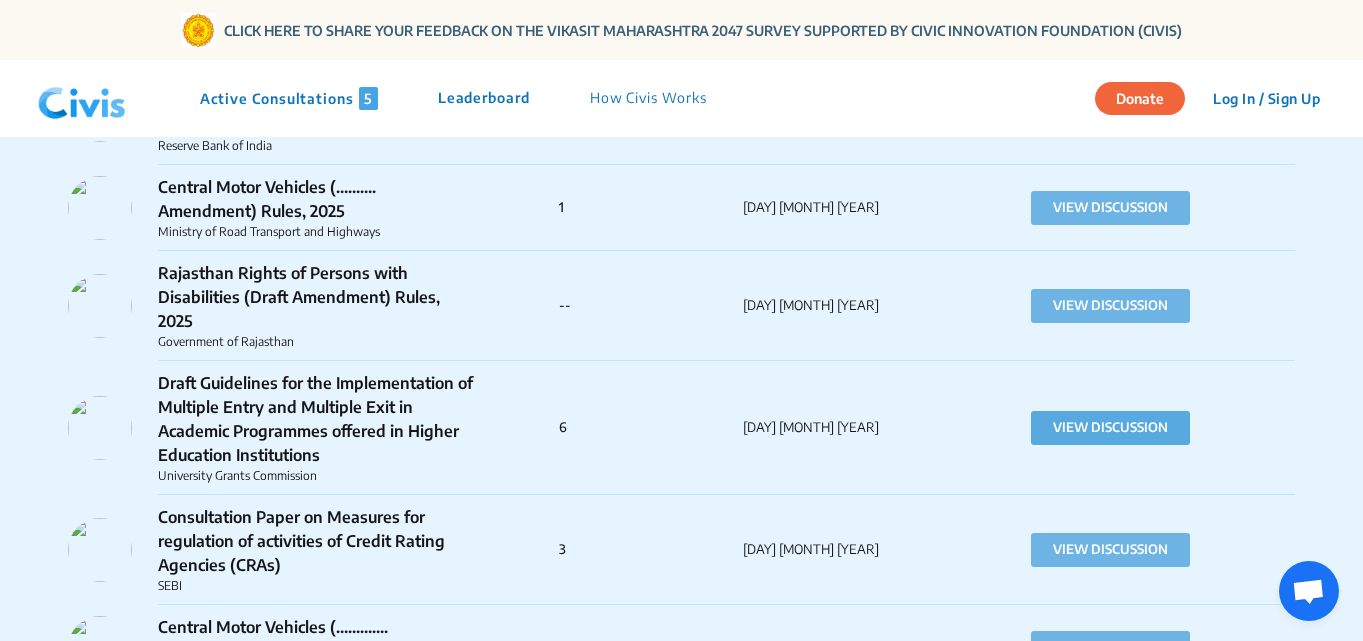 click on "VIEW DISCUSSION" 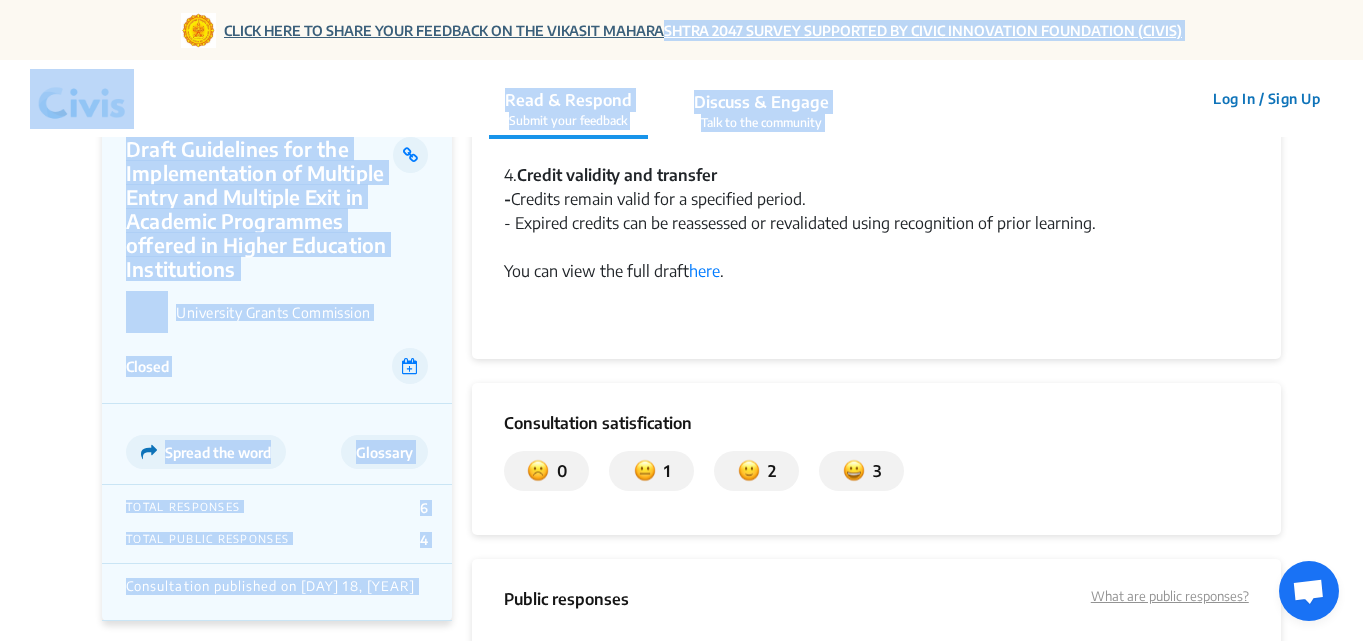 scroll, scrollTop: 2226, scrollLeft: 0, axis: vertical 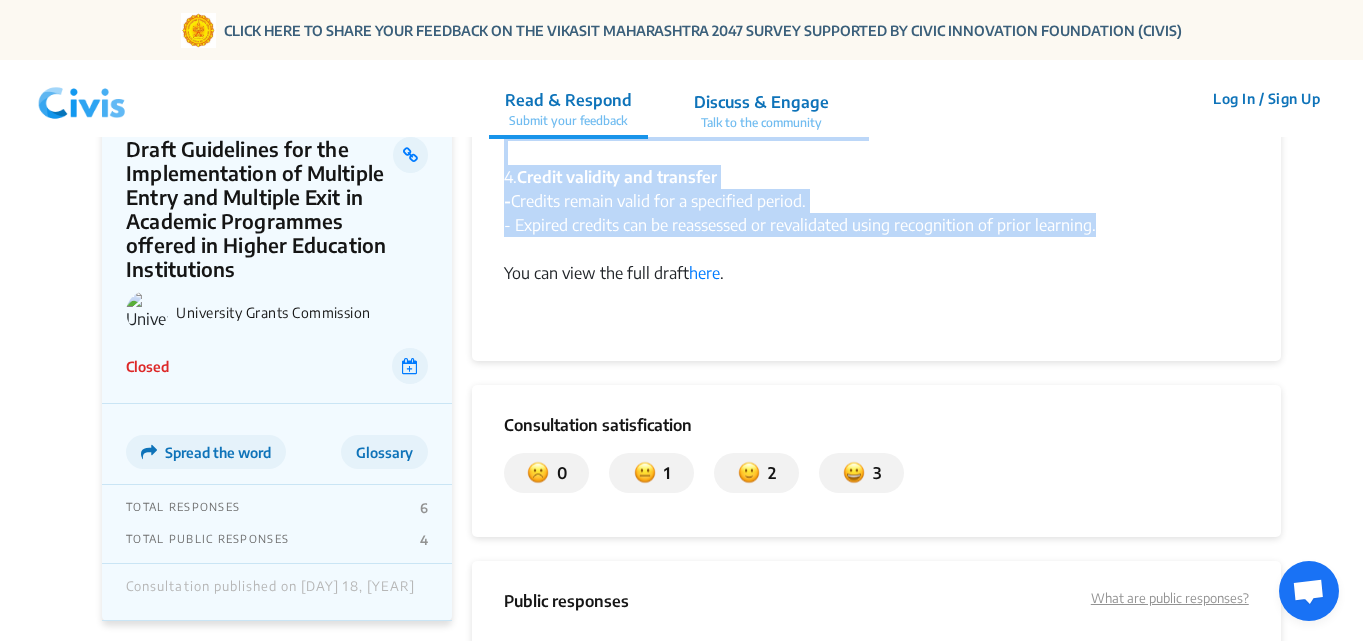 drag, startPoint x: 503, startPoint y: 195, endPoint x: 1170, endPoint y: 219, distance: 667.43164 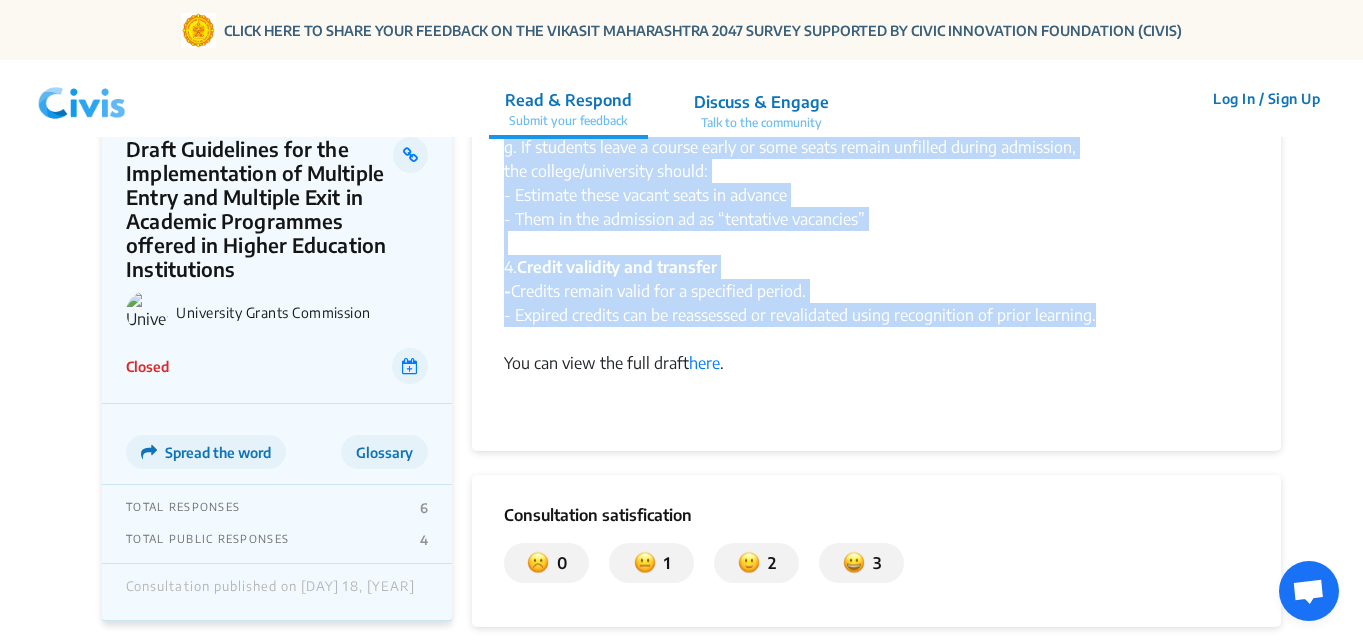scroll, scrollTop: 1926, scrollLeft: 0, axis: vertical 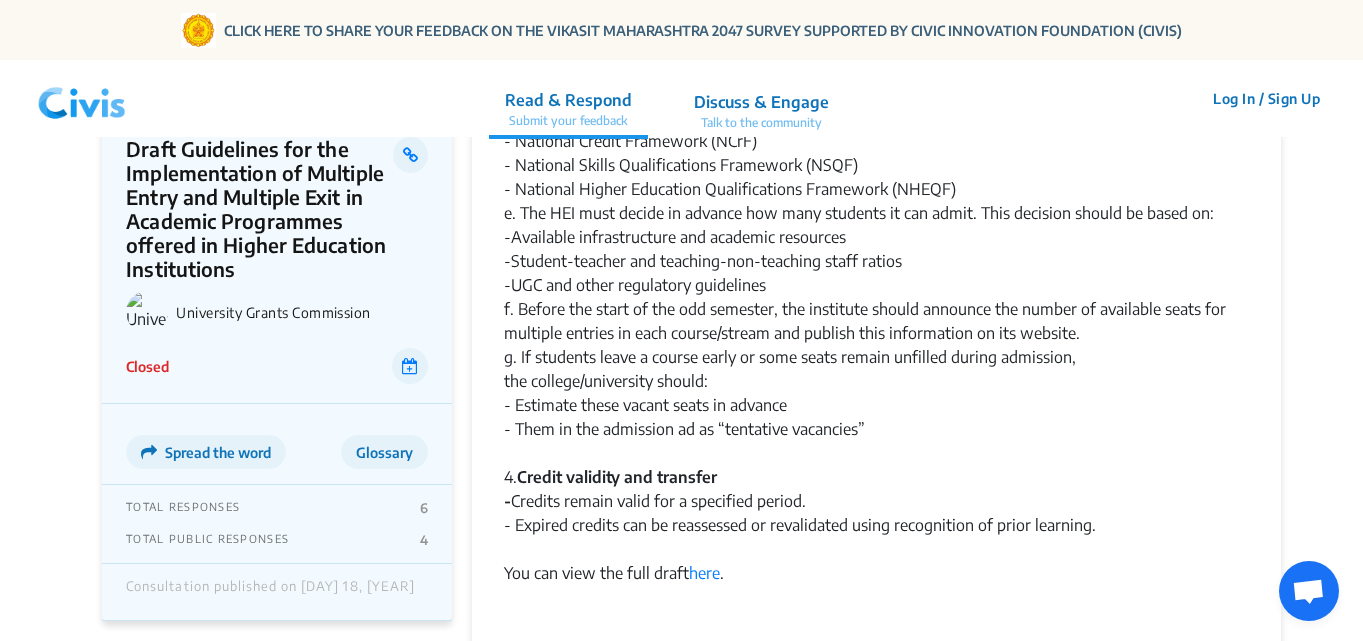 click on "Draft Guidelines for the Implementation of Multiple Entry and Multiple Exit in Academic Programmes offered in Higher Education Institutions" 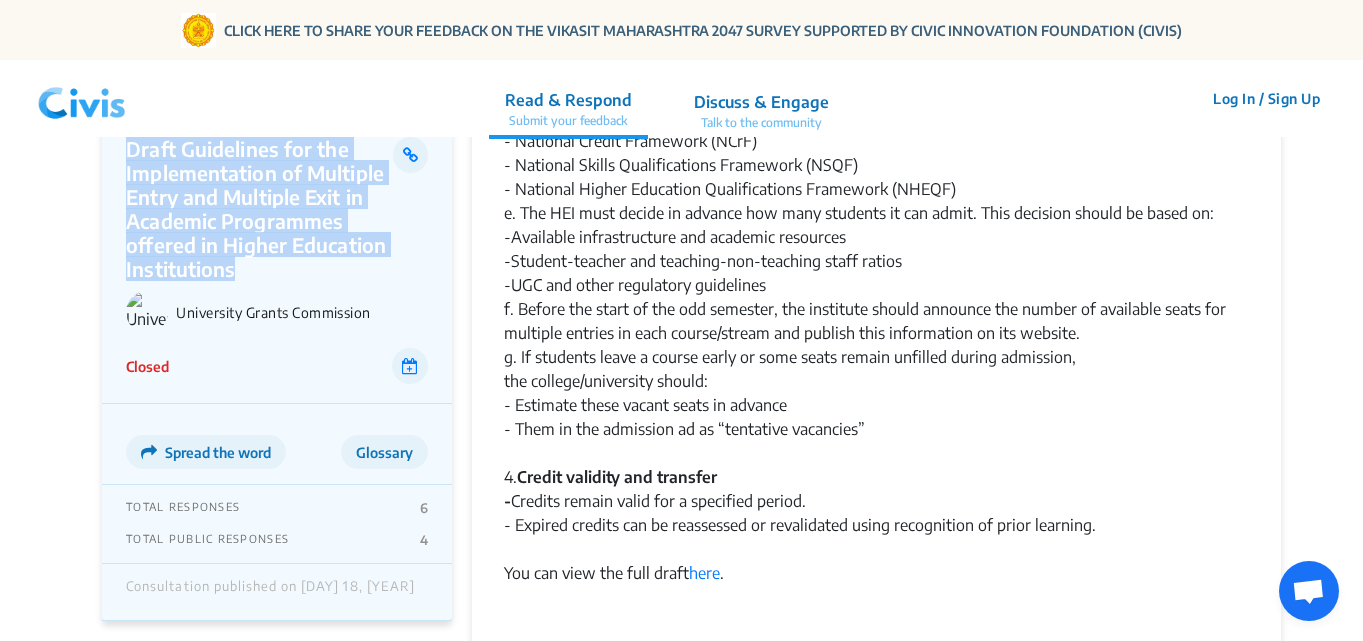 drag, startPoint x: 236, startPoint y: 271, endPoint x: 127, endPoint y: 147, distance: 165.09694 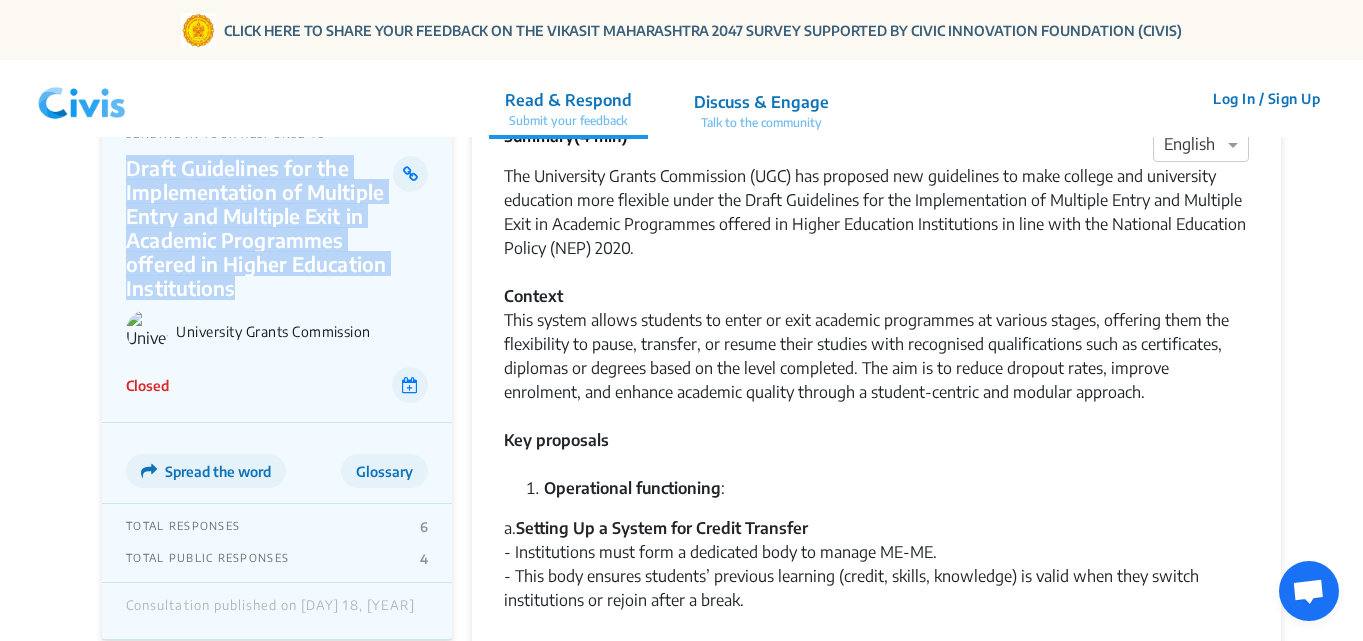 scroll, scrollTop: 0, scrollLeft: 0, axis: both 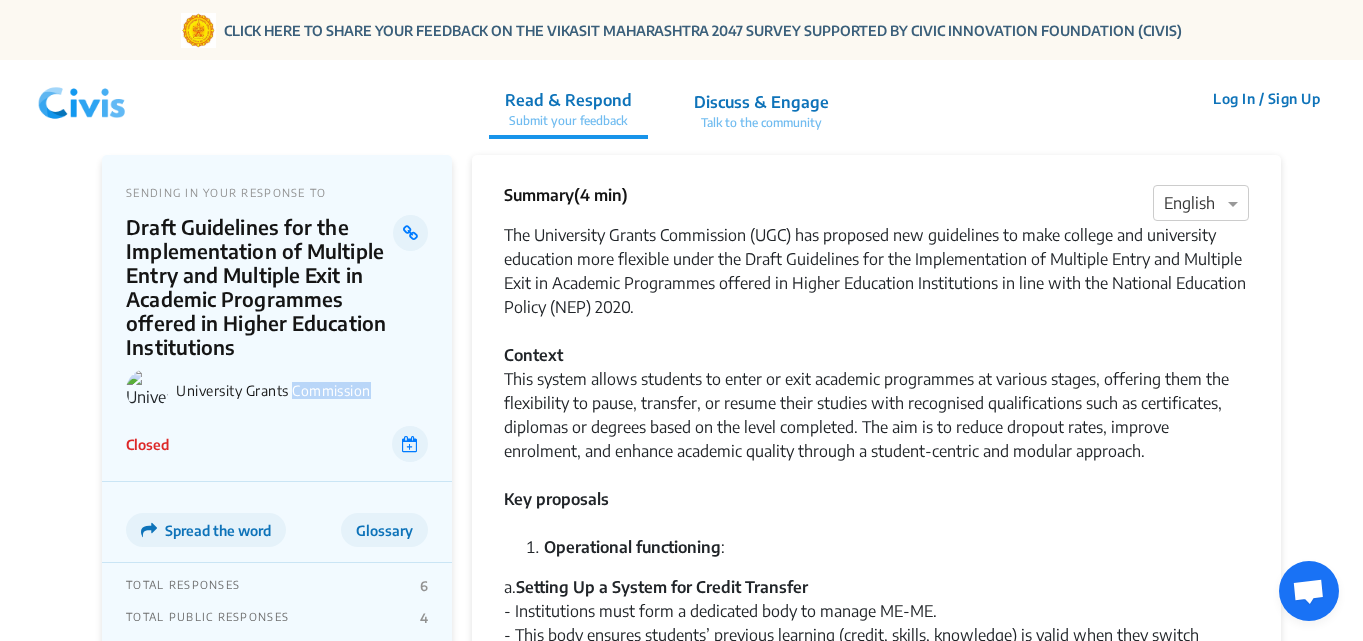 drag, startPoint x: 295, startPoint y: 392, endPoint x: 381, endPoint y: 392, distance: 86 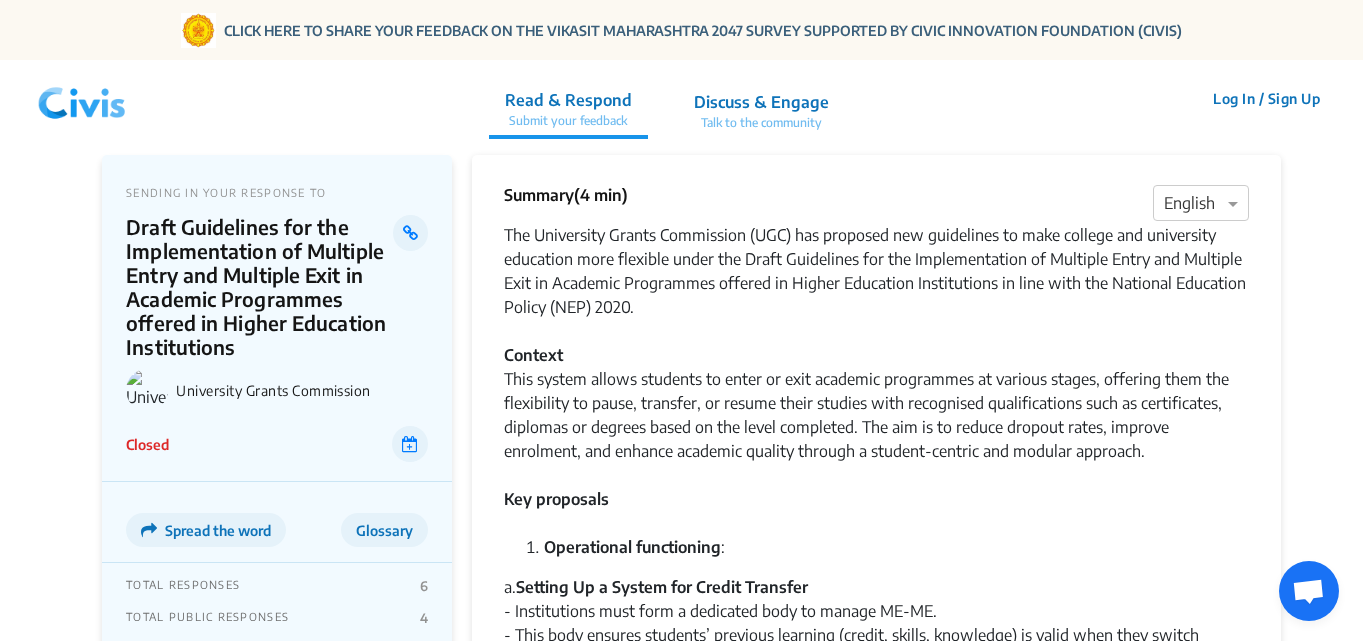 click on "The University Grants Commission (UGC) has proposed new guidelines to make college and university education more flexible under the Draft Guidelines for the Implementation of Multiple Entry and Multiple Exit in Academic Programmes offered in Higher Education Institutions in line with the National Education Policy (NEP) 2020.  Context This system allows students to enter or exit academic programmes at various stages, offering them the flexibility to pause, transfer, or resume their studies with recognised qualifications such as certificates, diplomas or degrees based on the level completed. The aim is to reduce dropout rates, improve enrolment, and enhance academic quality through a student-centric and modular approach." 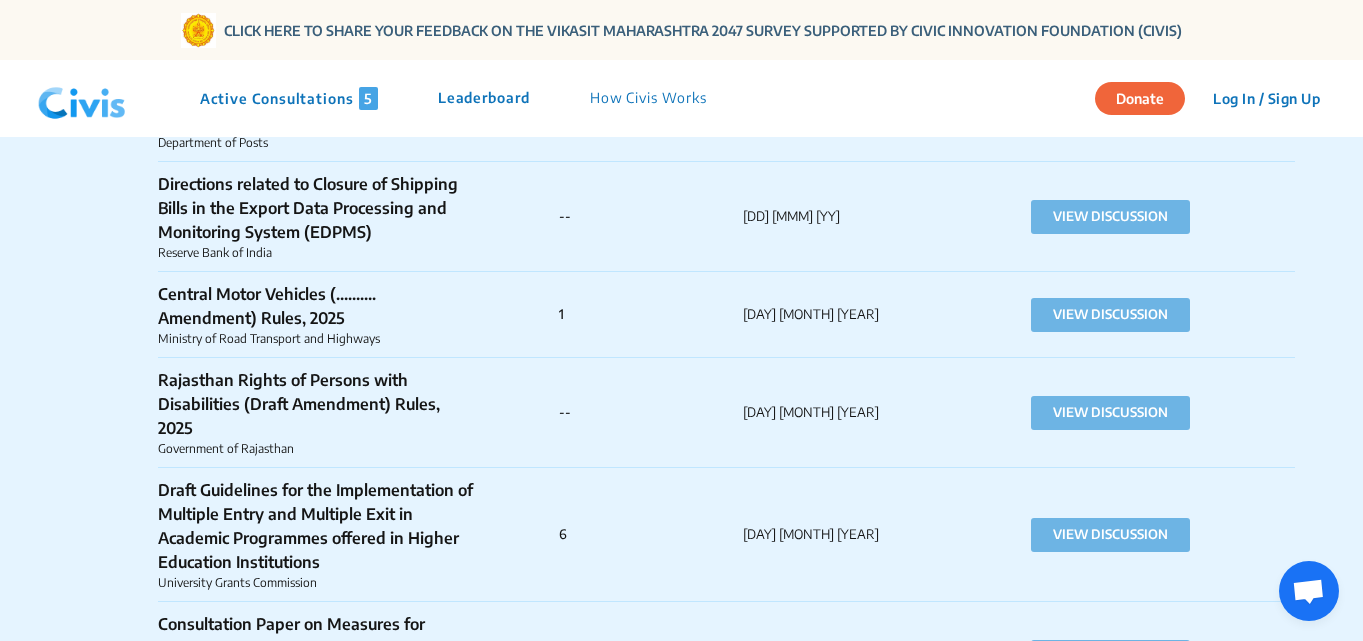 scroll, scrollTop: 1700, scrollLeft: 0, axis: vertical 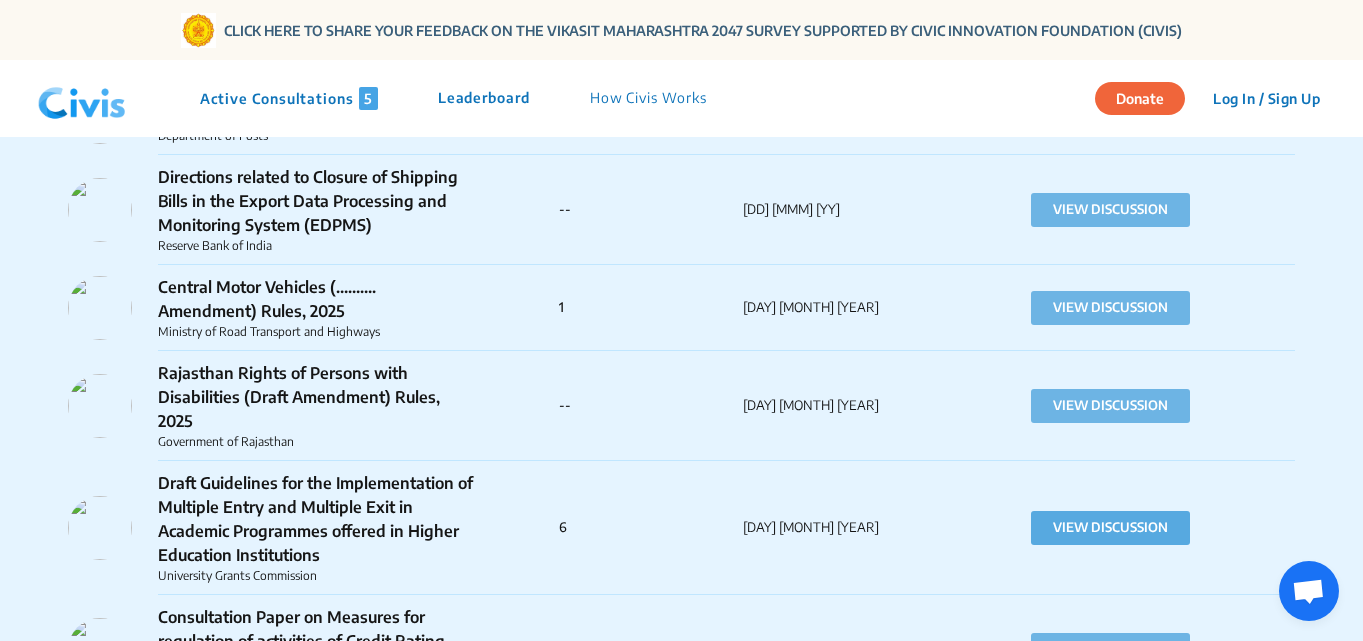 click on "VIEW DISCUSSION" 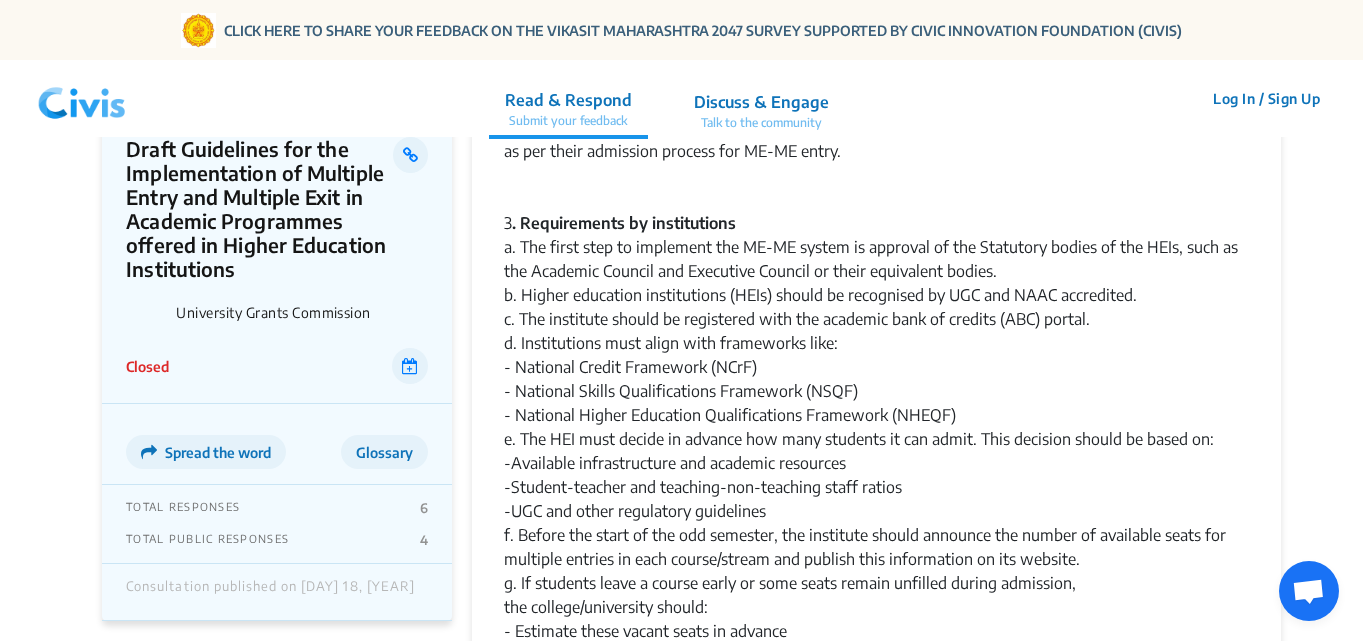 scroll, scrollTop: 0, scrollLeft: 0, axis: both 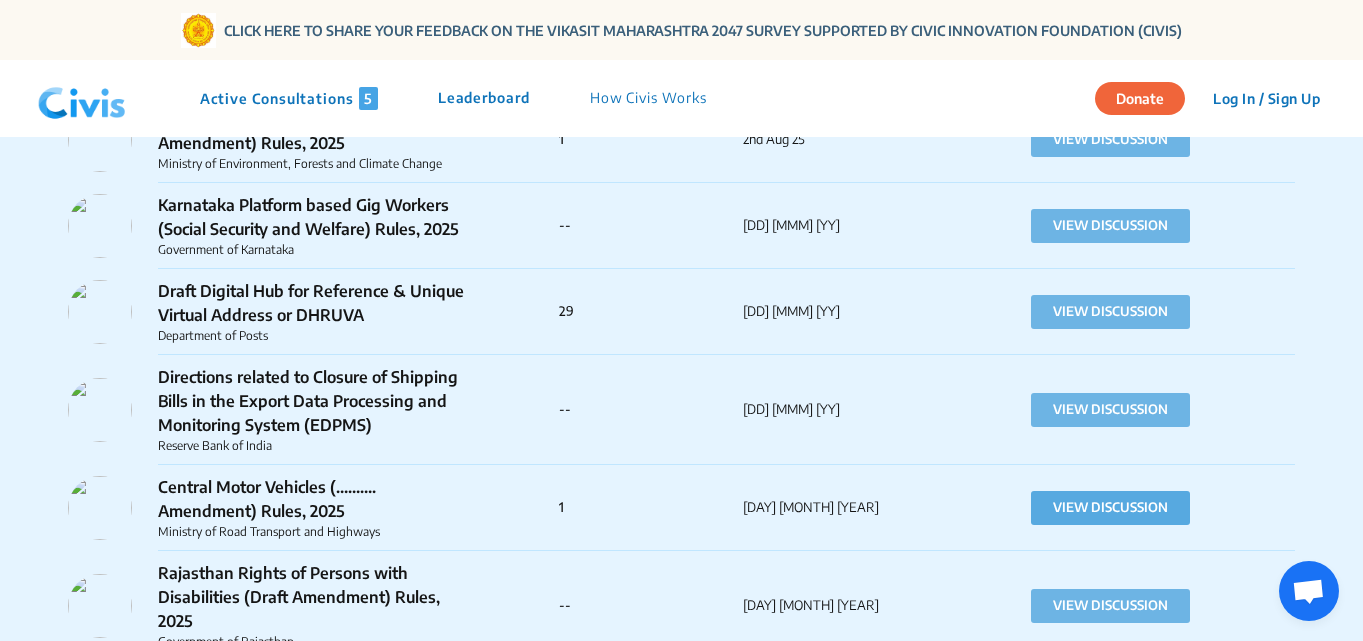click on "VIEW DISCUSSION" 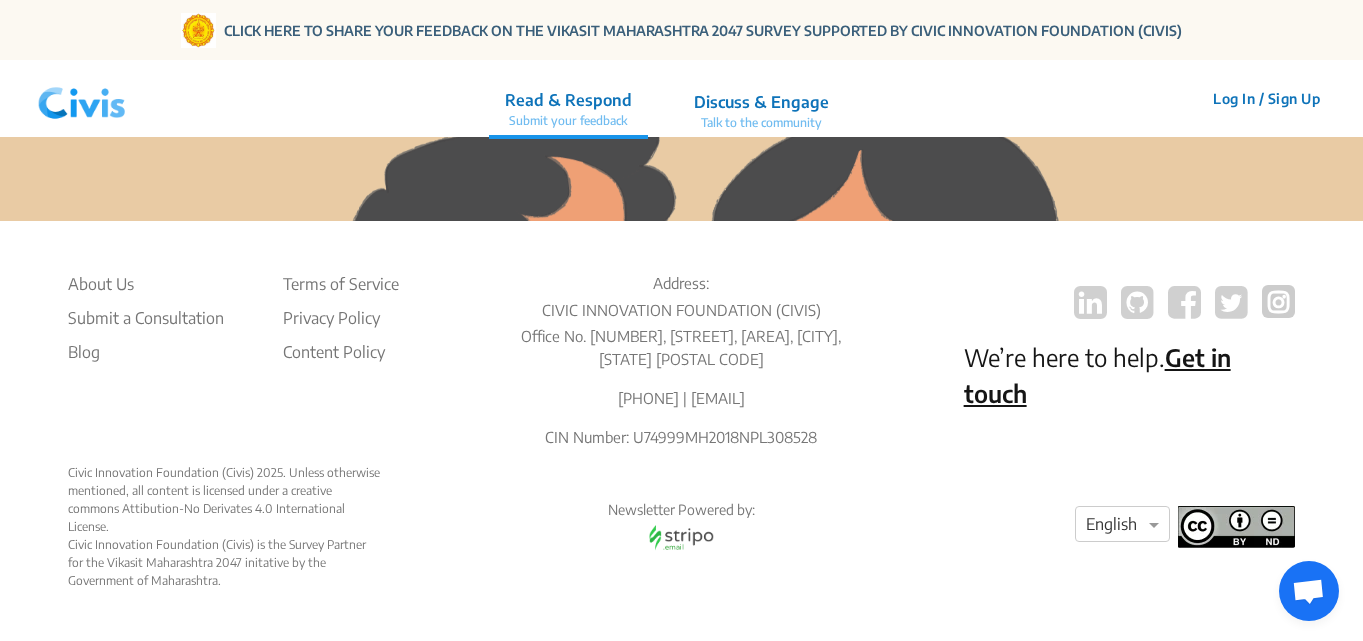 scroll, scrollTop: 0, scrollLeft: 0, axis: both 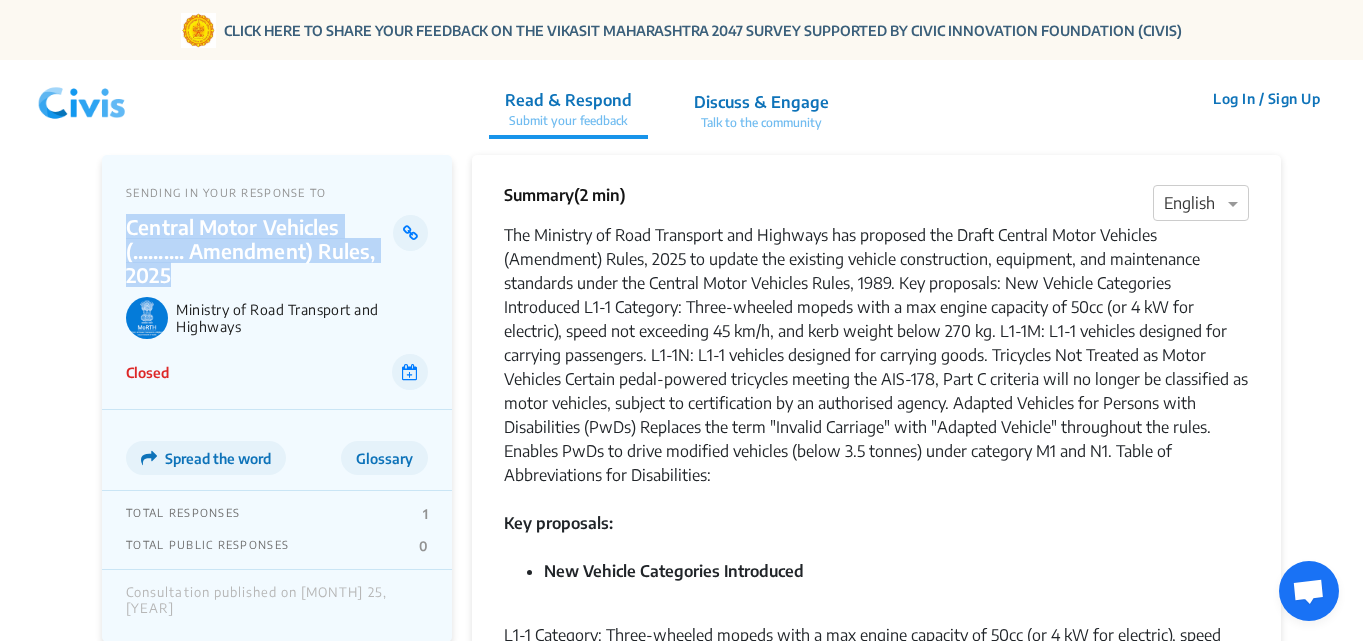 drag, startPoint x: 125, startPoint y: 227, endPoint x: 188, endPoint y: 282, distance: 83.630135 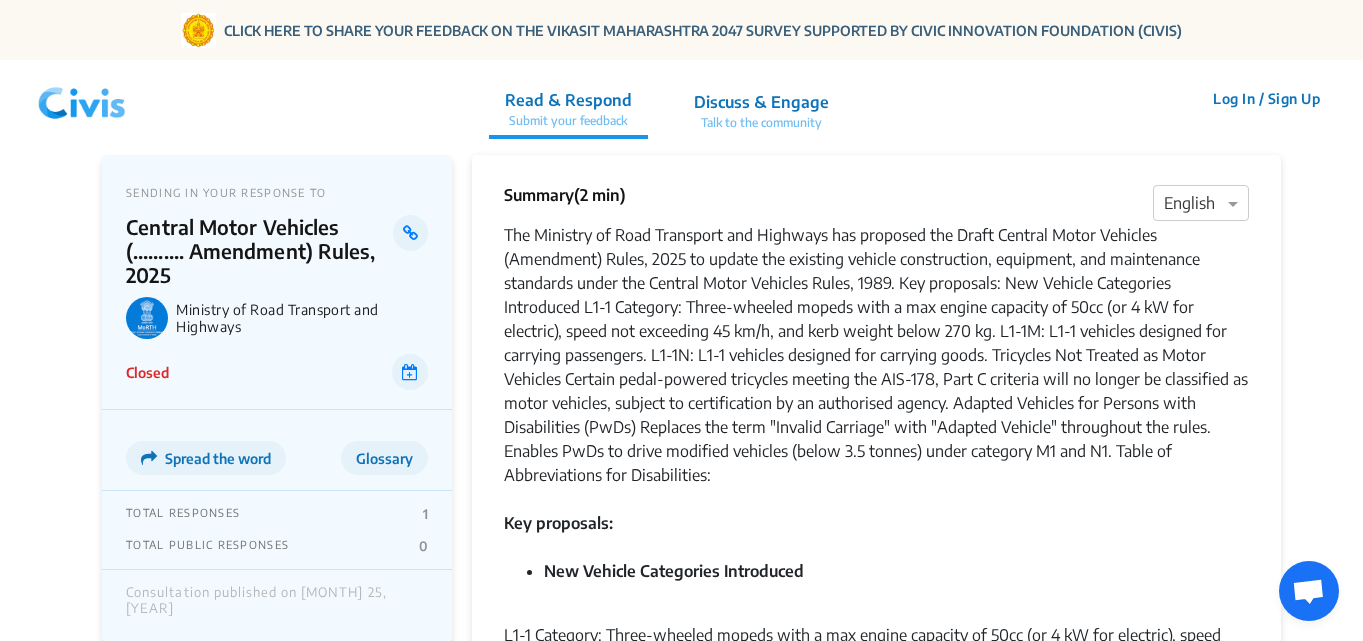 click on "The Ministry of Road Transport and Highways has proposed the Draft Central Motor Vehicles (Amendment) Rules, 2025 to update the existing vehicle construction, equipment, and maintenance standards under the Central Motor Vehicles Rules, 1989. Key proposals: New Vehicle Categories Introduced L1-1 Category: Three-wheeled mopeds with a max engine capacity of 50cc (or 4 kW for electric), speed not exceeding 45 km/h, and kerb weight below 270 kg. L1-1M: L1-1 vehicles designed for carrying passengers. L1-1N: L1-1 vehicles designed for carrying goods. Tricycles Not Treated as Motor Vehicles Certain pedal-powered tricycles meeting the AIS-178, Part C criteria will no longer be classified as motor vehicles, subject to certification by an authorised agency. Adapted Vehicles for Persons with Disabilities (PwDs) Replaces the term "Invalid Carriage" with "Adapted Vehicle" throughout the rules. Enables PwDs to drive modified vehicles (below 3.5 tonnes) under category M1 and N1. Table of Abbreviations for Disabilities:" 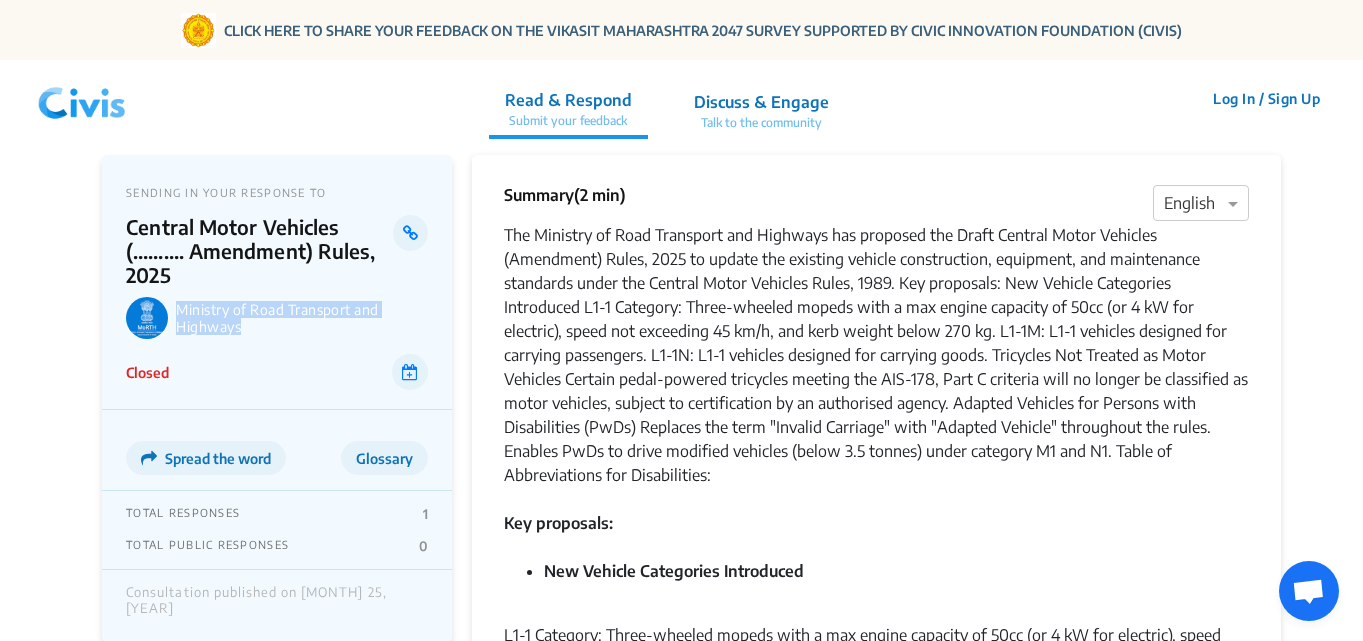drag, startPoint x: 252, startPoint y: 333, endPoint x: 176, endPoint y: 308, distance: 80.00625 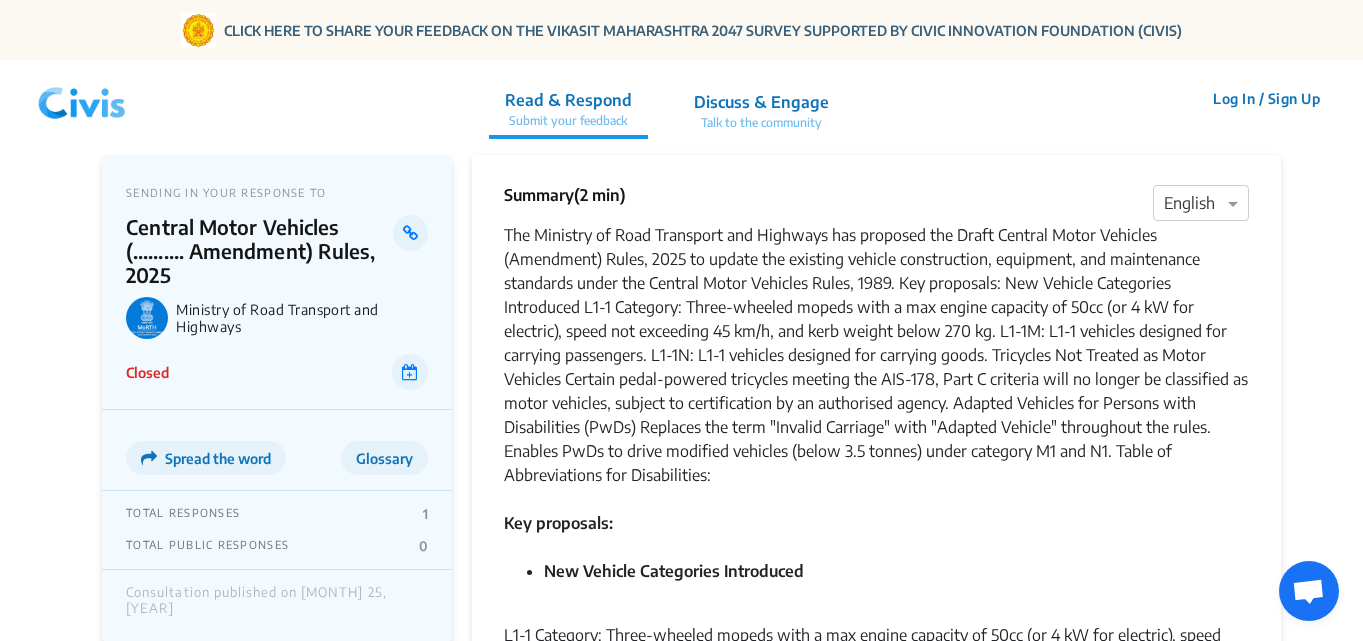 click on "The Ministry of Road Transport and Highways has proposed the Draft Central Motor Vehicles (Amendment) Rules, 2025 to update the existing vehicle construction, equipment, and maintenance standards under the Central Motor Vehicles Rules, 1989. Key proposals: New Vehicle Categories Introduced L1-1 Category: Three-wheeled mopeds with a max engine capacity of 50cc (or 4 kW for electric), speed not exceeding 45 km/h, and kerb weight below 270 kg. L1-1M: L1-1 vehicles designed for carrying passengers. L1-1N: L1-1 vehicles designed for carrying goods. Tricycles Not Treated as Motor Vehicles Certain pedal-powered tricycles meeting the AIS-178, Part C criteria will no longer be classified as motor vehicles, subject to certification by an authorised agency. Adapted Vehicles for Persons with Disabilities (PwDs) Replaces the term "Invalid Carriage" with "Adapted Vehicle" throughout the rules. Enables PwDs to drive modified vehicles (below 3.5 tonnes) under category M1 and N1. Table of Abbreviations for Disabilities:" 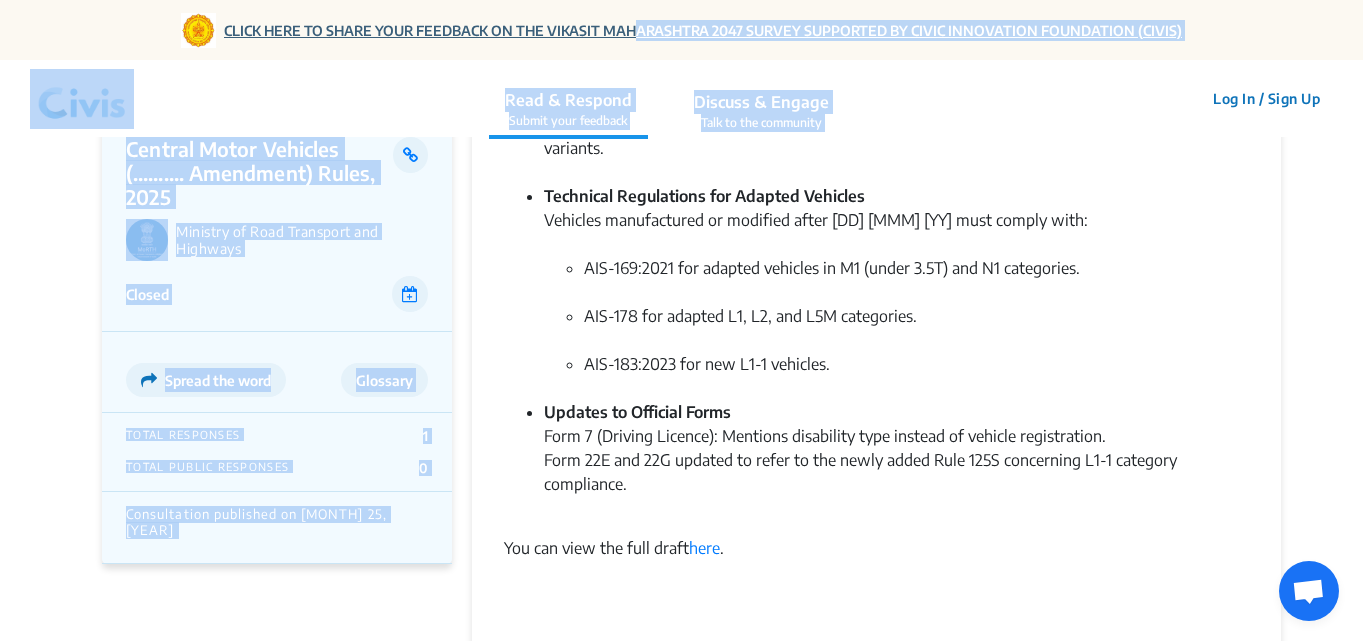 scroll, scrollTop: 1947, scrollLeft: 0, axis: vertical 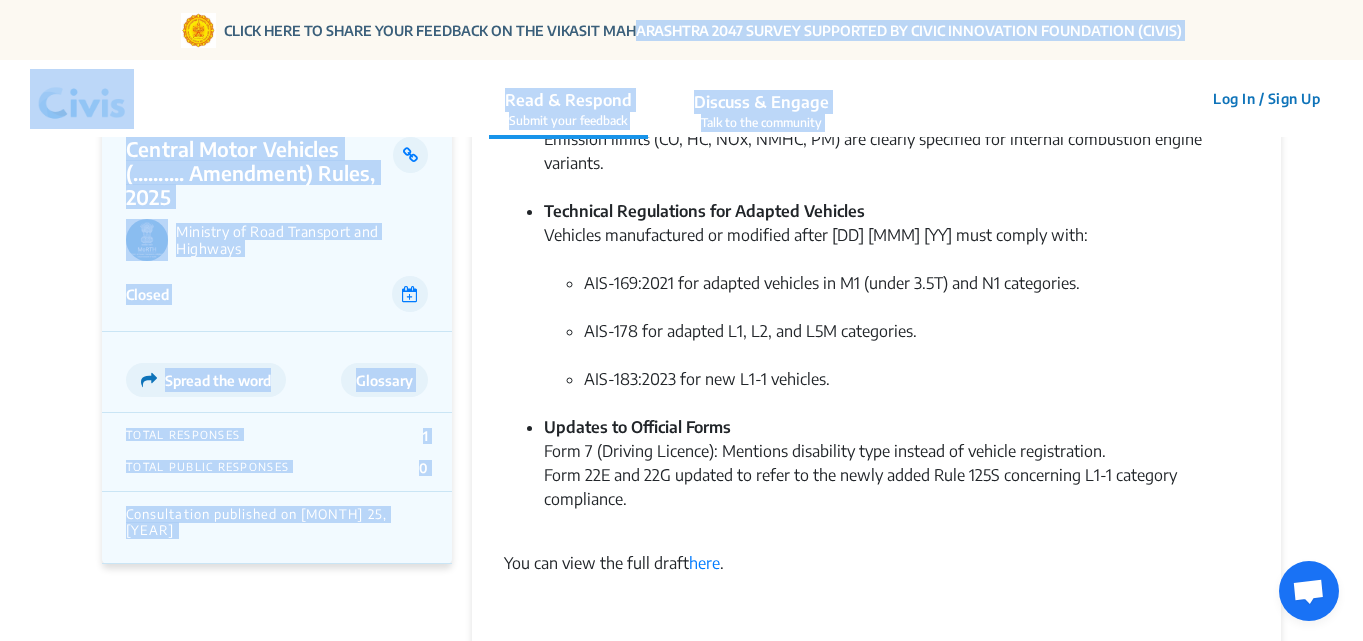 drag, startPoint x: 506, startPoint y: 231, endPoint x: 639, endPoint y: 301, distance: 150.29637 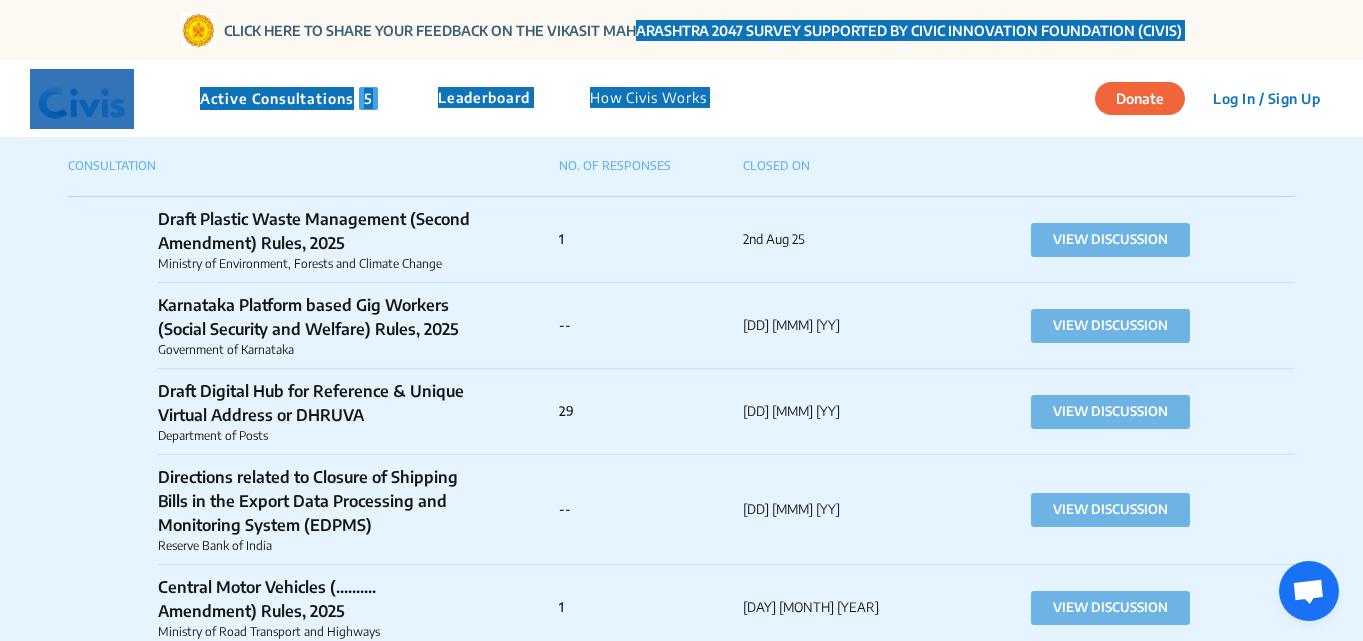 scroll, scrollTop: 1300, scrollLeft: 0, axis: vertical 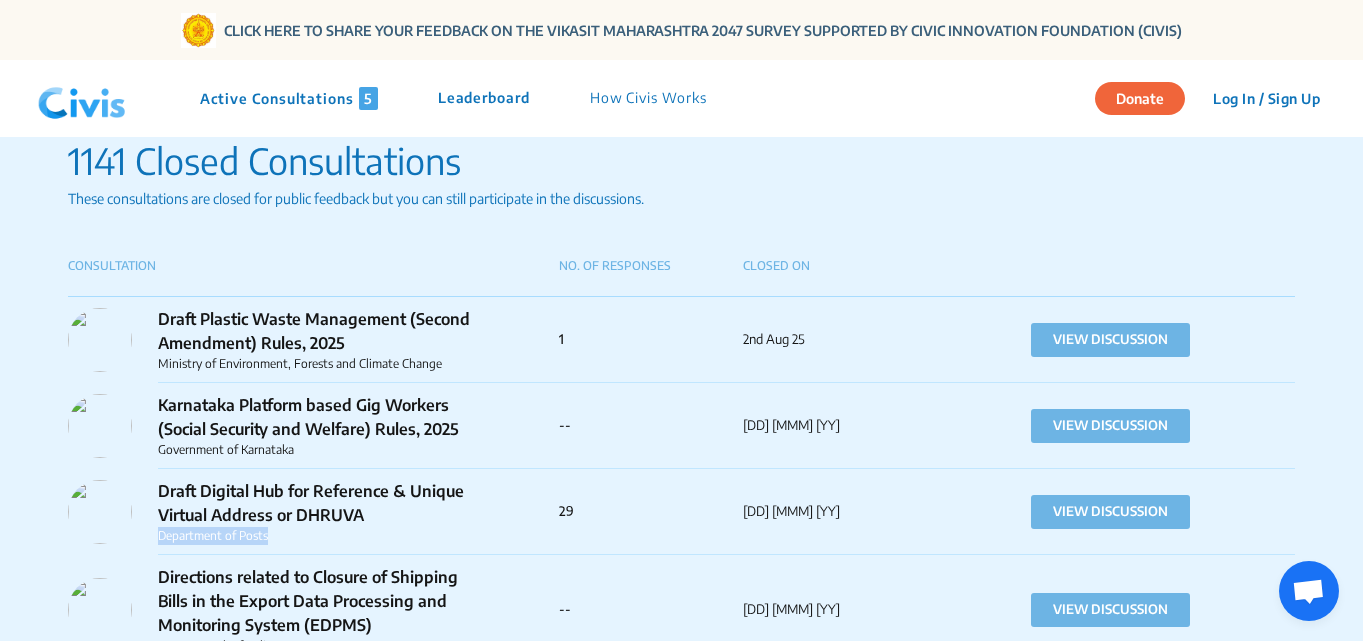 drag, startPoint x: 271, startPoint y: 536, endPoint x: 154, endPoint y: 539, distance: 117.03845 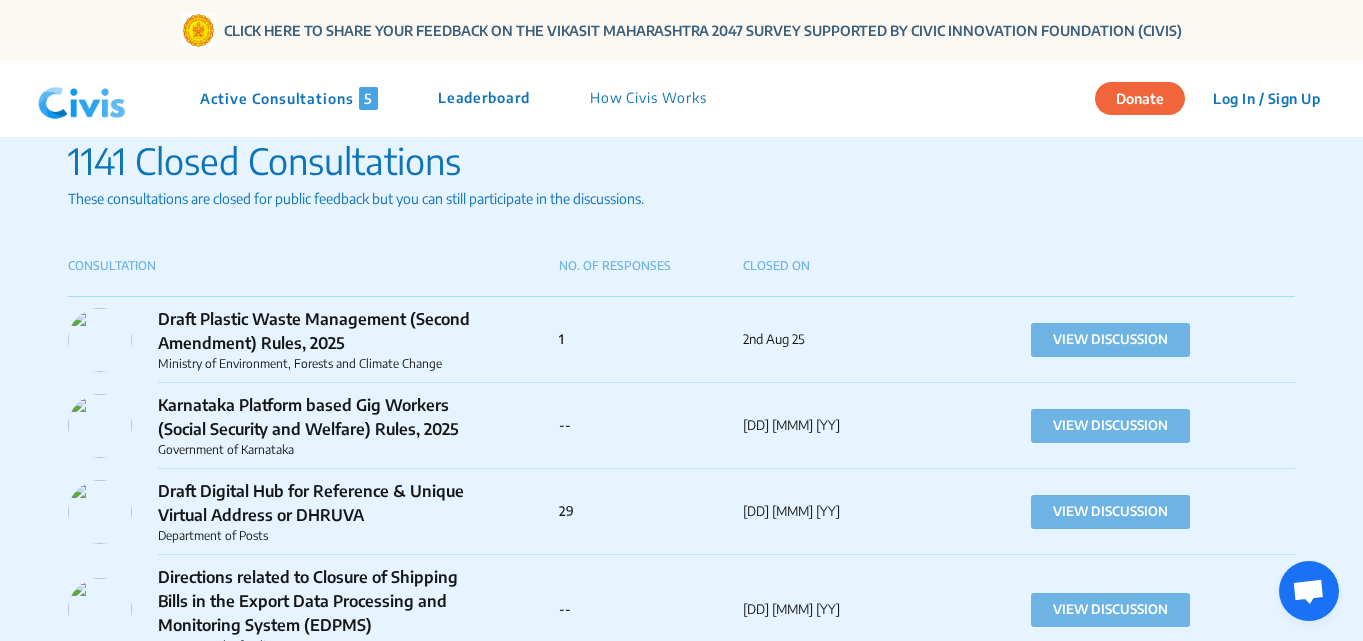 click on "Draft Digital Hub for Reference & Unique Virtual Address or DHRUVA" 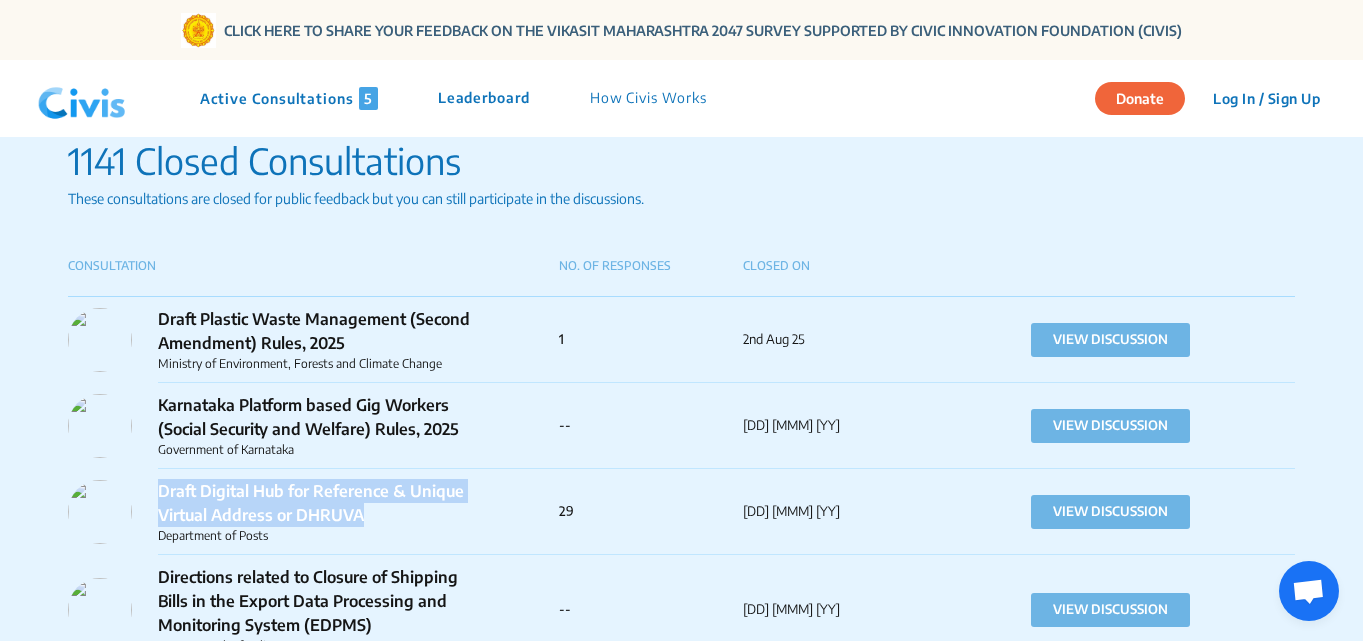 drag, startPoint x: 158, startPoint y: 486, endPoint x: 375, endPoint y: 512, distance: 218.55205 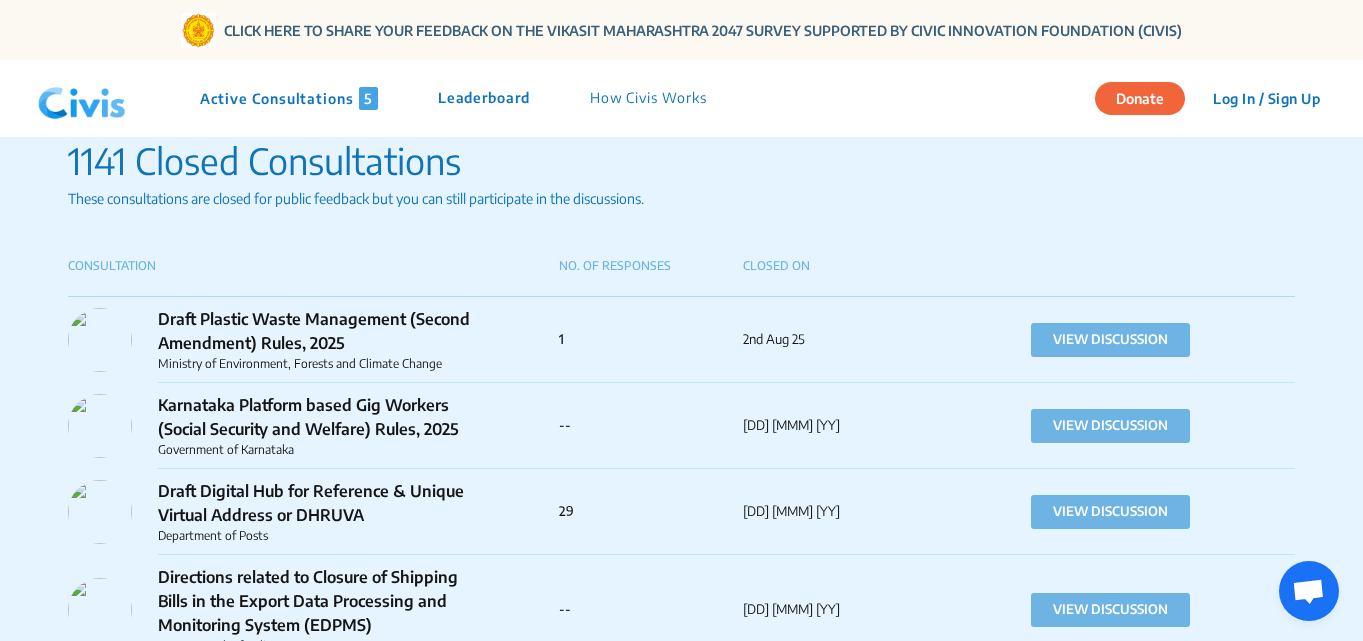 click on "Draft Digital Hub for Reference & Unique Virtual Address or DHRUVA Department of Posts 29 [DD] [MMM] [YY] VIEW DISCUSSION" 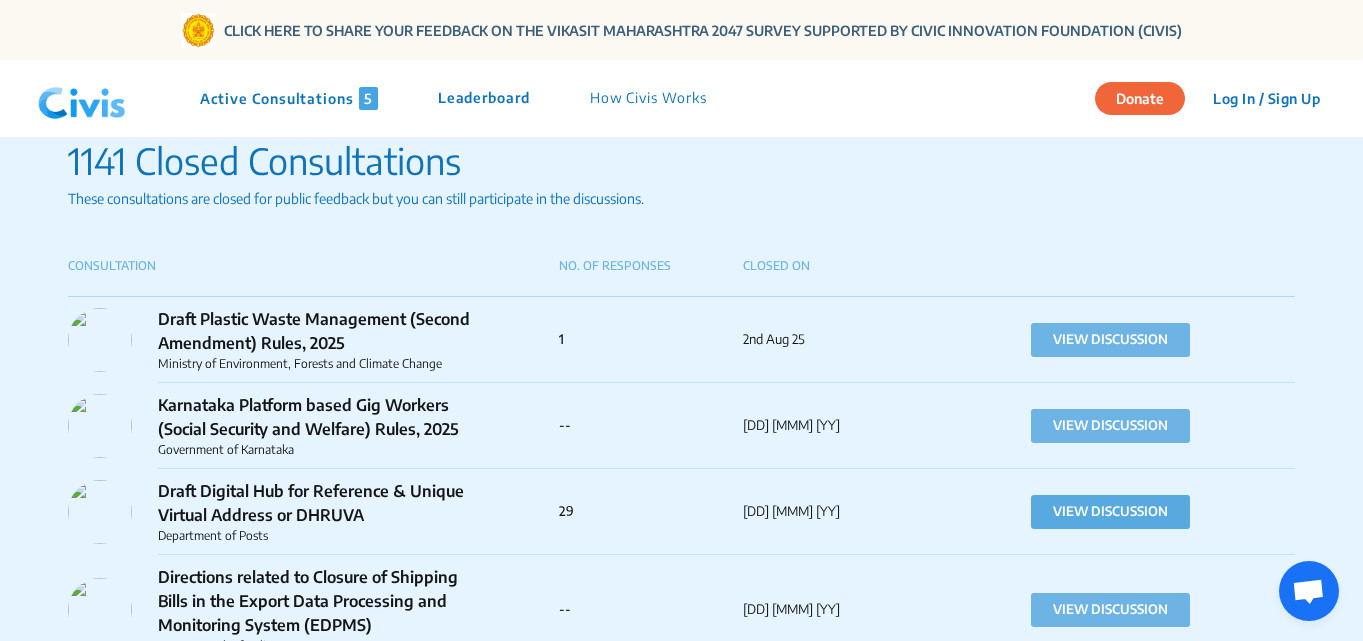click on "VIEW DISCUSSION" 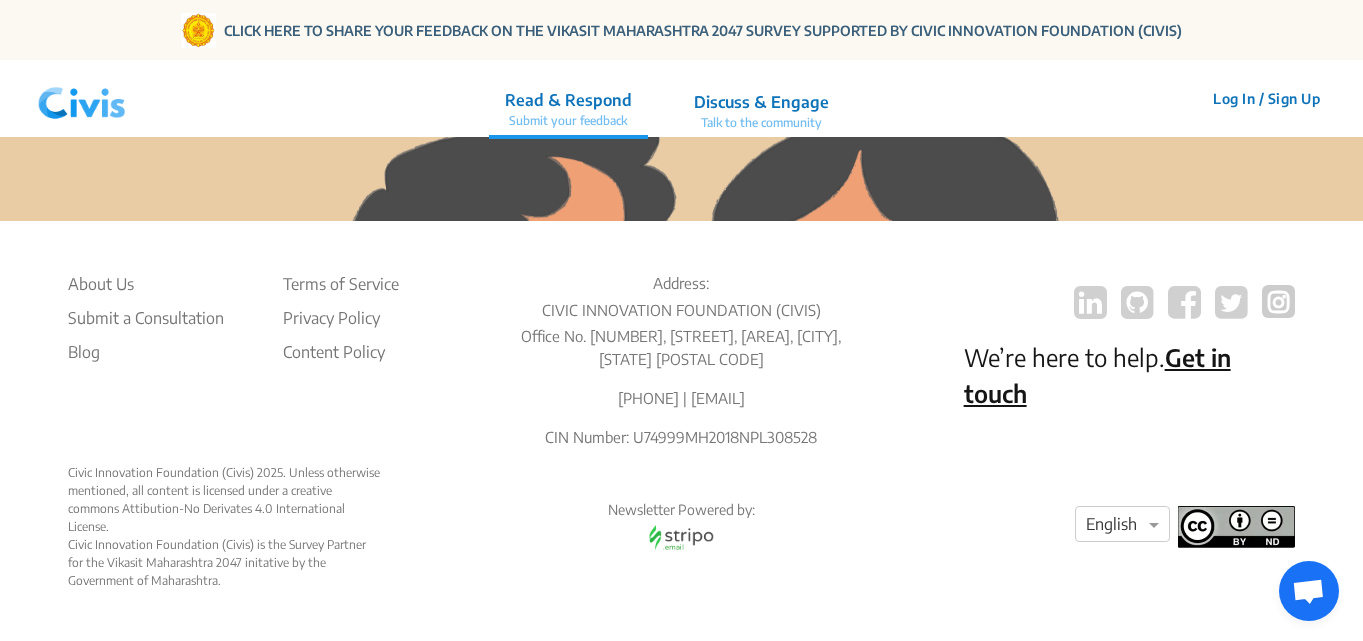 scroll, scrollTop: 0, scrollLeft: 0, axis: both 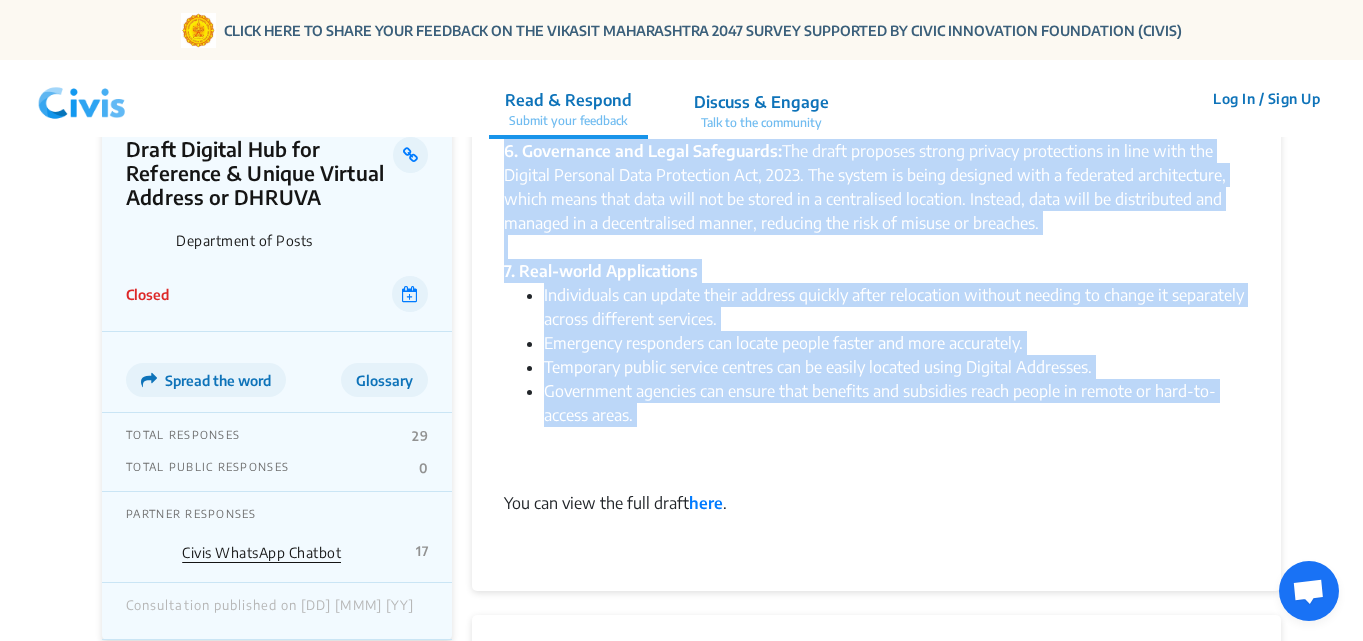 drag, startPoint x: 508, startPoint y: 232, endPoint x: 1041, endPoint y: 429, distance: 568.24115 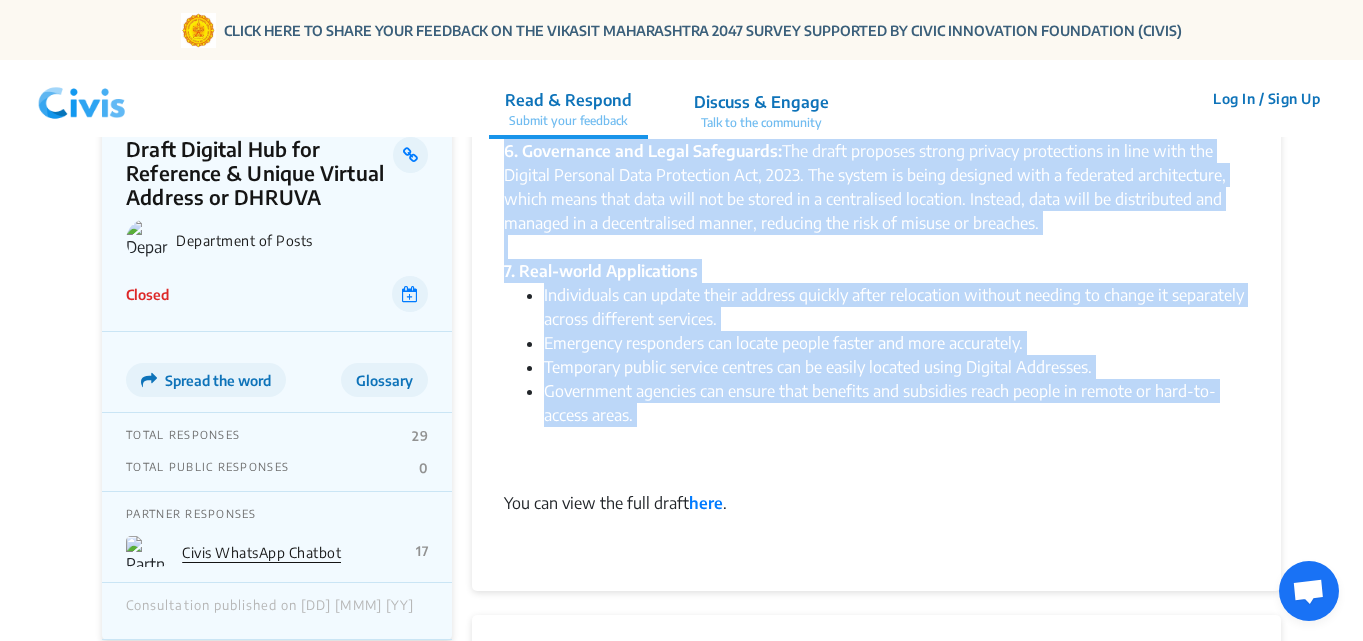 click on "The Department of Posts has released this draft to propose a digital, standardised and geo-coded addressing system. It aims to improve the address accuracy and simplify delivery services and ensure inclusive access to services. Background India's current addressing system is outdated, fragmented and often difficult to interpret particularly in rural and informal urban areas. Addresses are typically descriptive and rely heavily on administrative boundaries or local landmarks which can vary widely across regions. This makes it difficult for service providers, both public and private, to accurately locate individuals and deliver services efficiently. As a result, people often face delays or are excluded entirely from accessing essential services, including postal deliveries, emergency response, welfare benefits and utilities. Recognising the need to modernise this system, the Government of India has proposed this policy. What is Digital Hub for Reference & Unique Virtual Address (DHRUVA) ? Key Proposals:" 